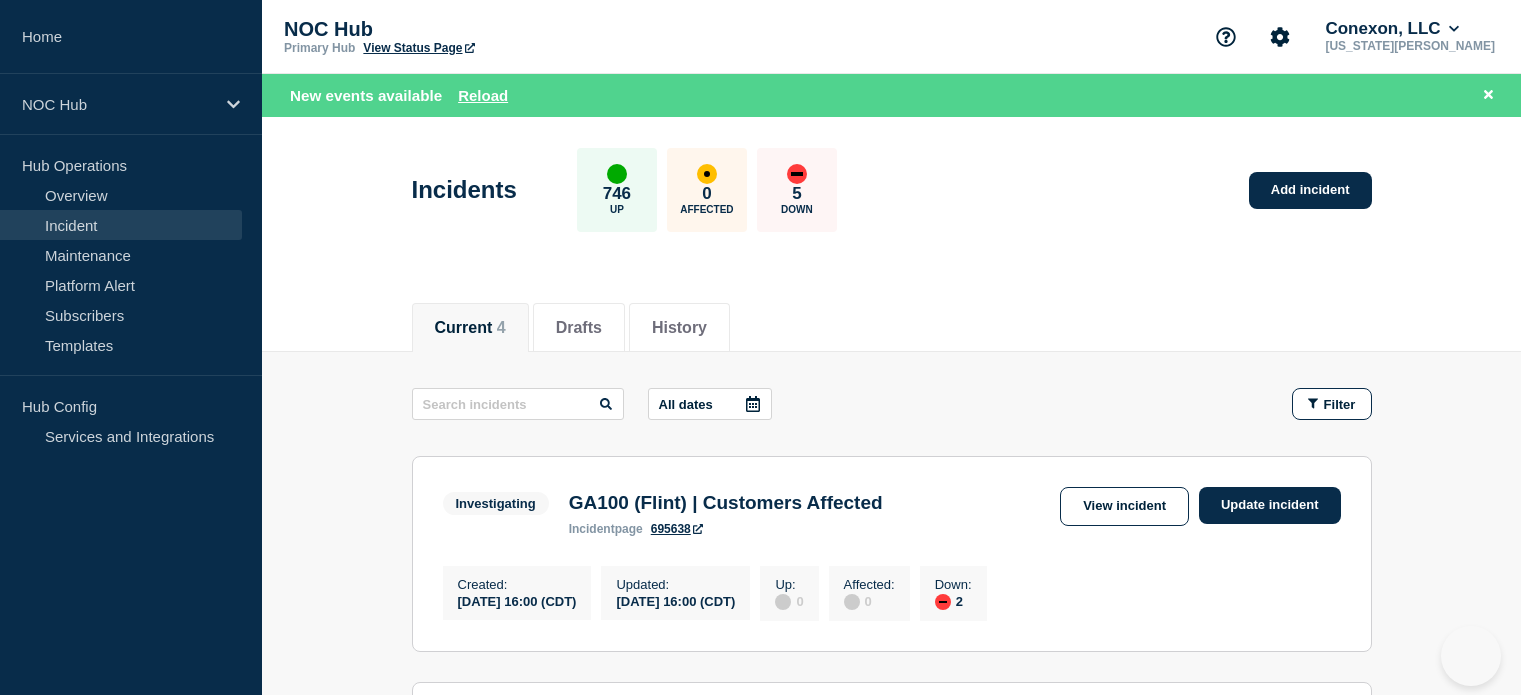 scroll, scrollTop: 879, scrollLeft: 0, axis: vertical 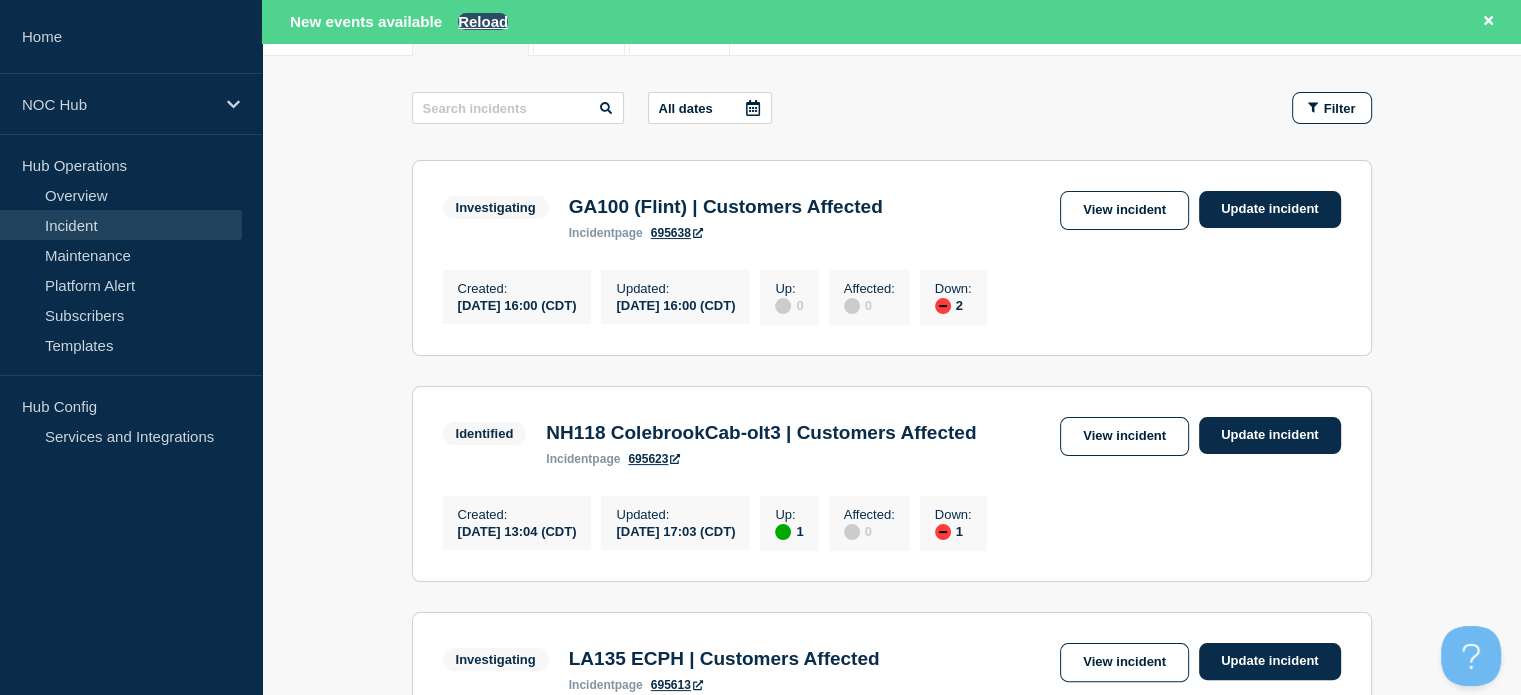 click on "Reload" at bounding box center [483, 21] 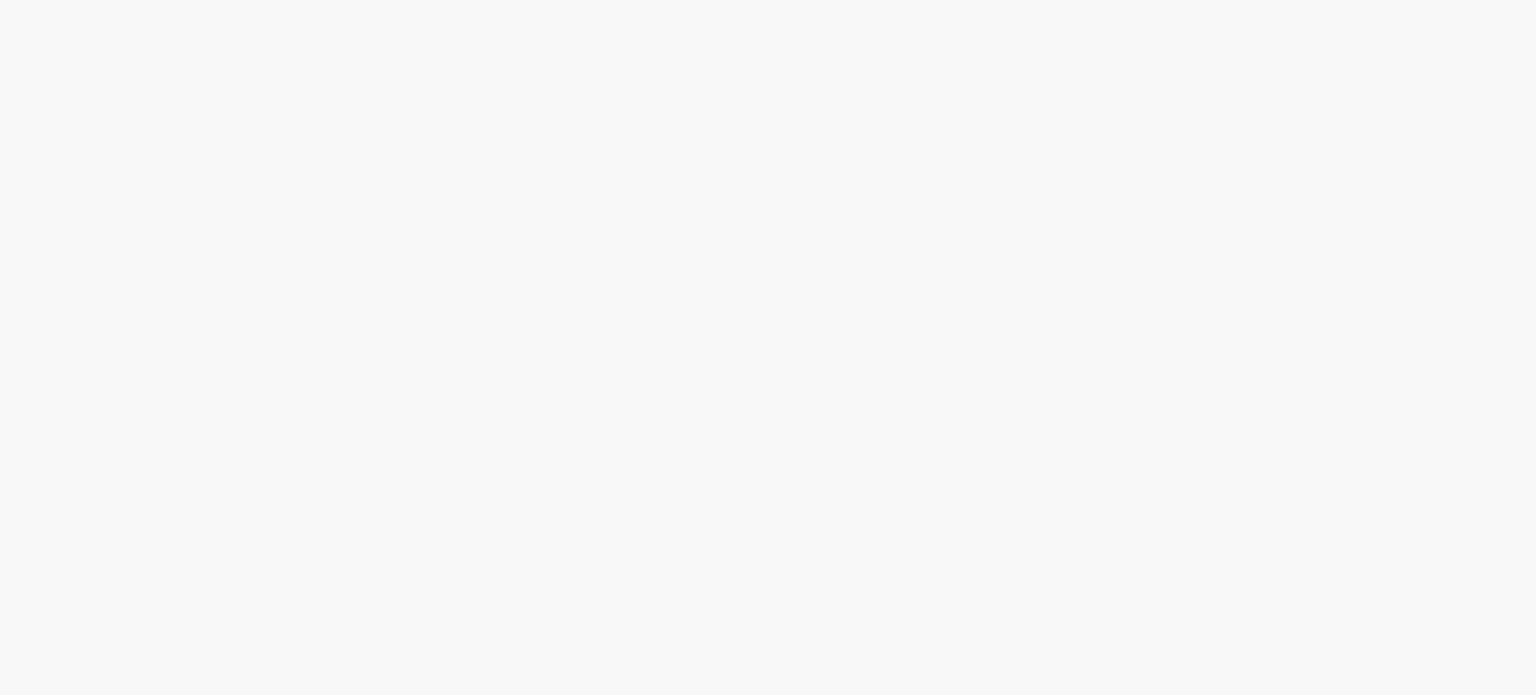 scroll, scrollTop: 0, scrollLeft: 0, axis: both 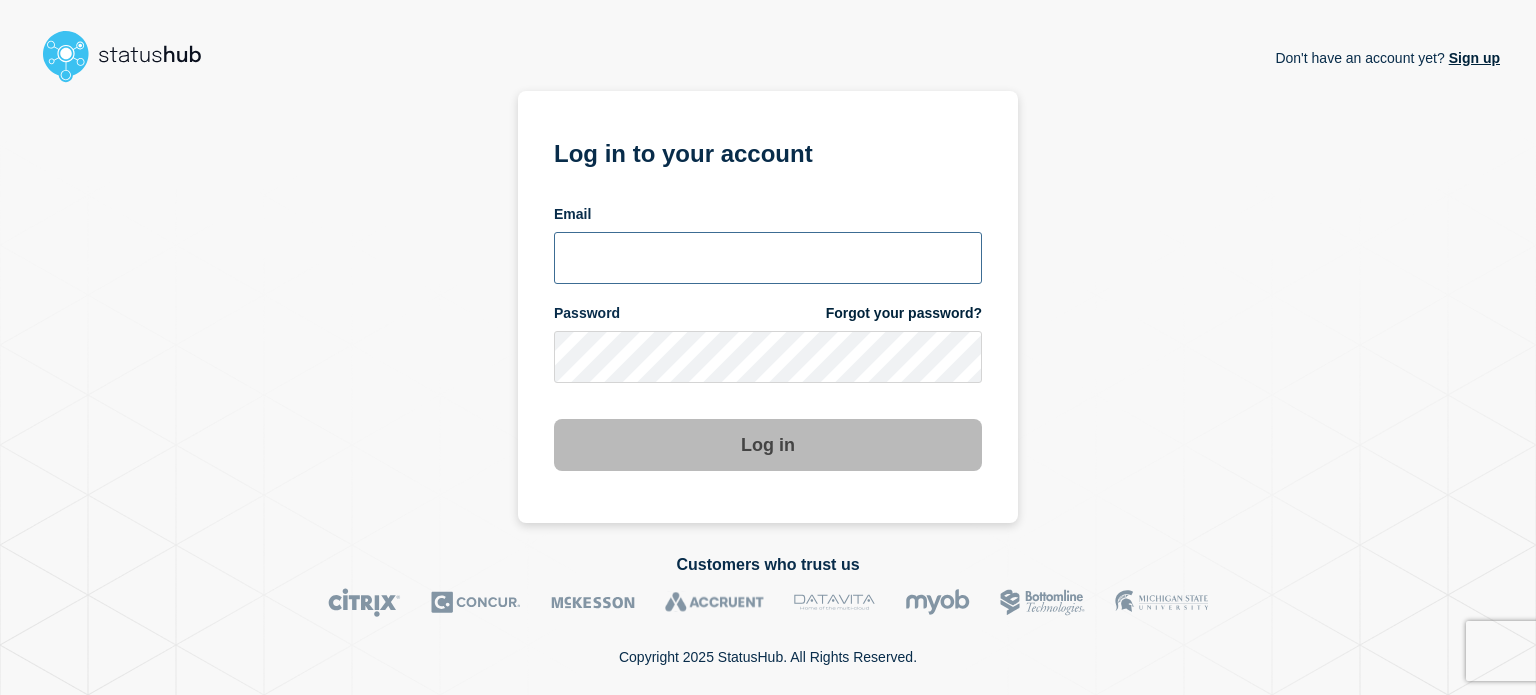 click at bounding box center (768, 258) 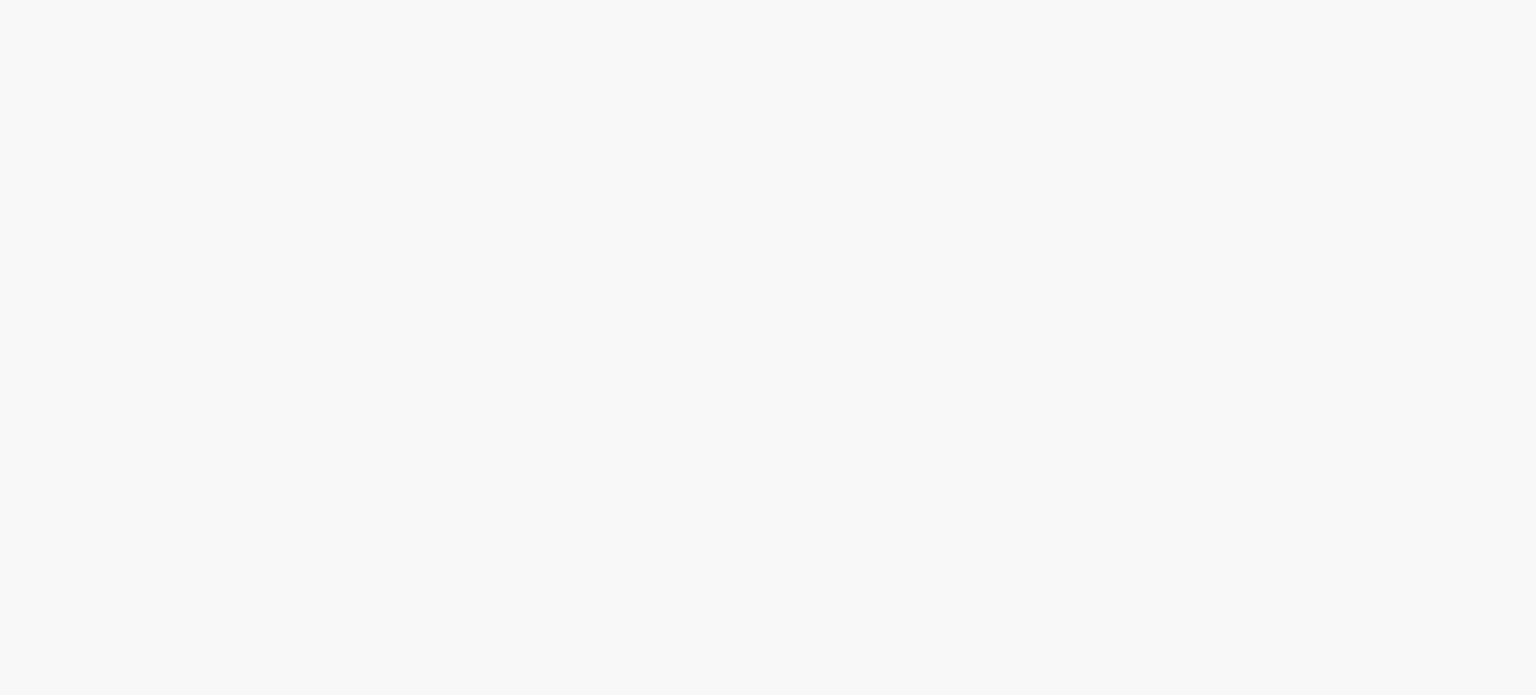 scroll, scrollTop: 0, scrollLeft: 0, axis: both 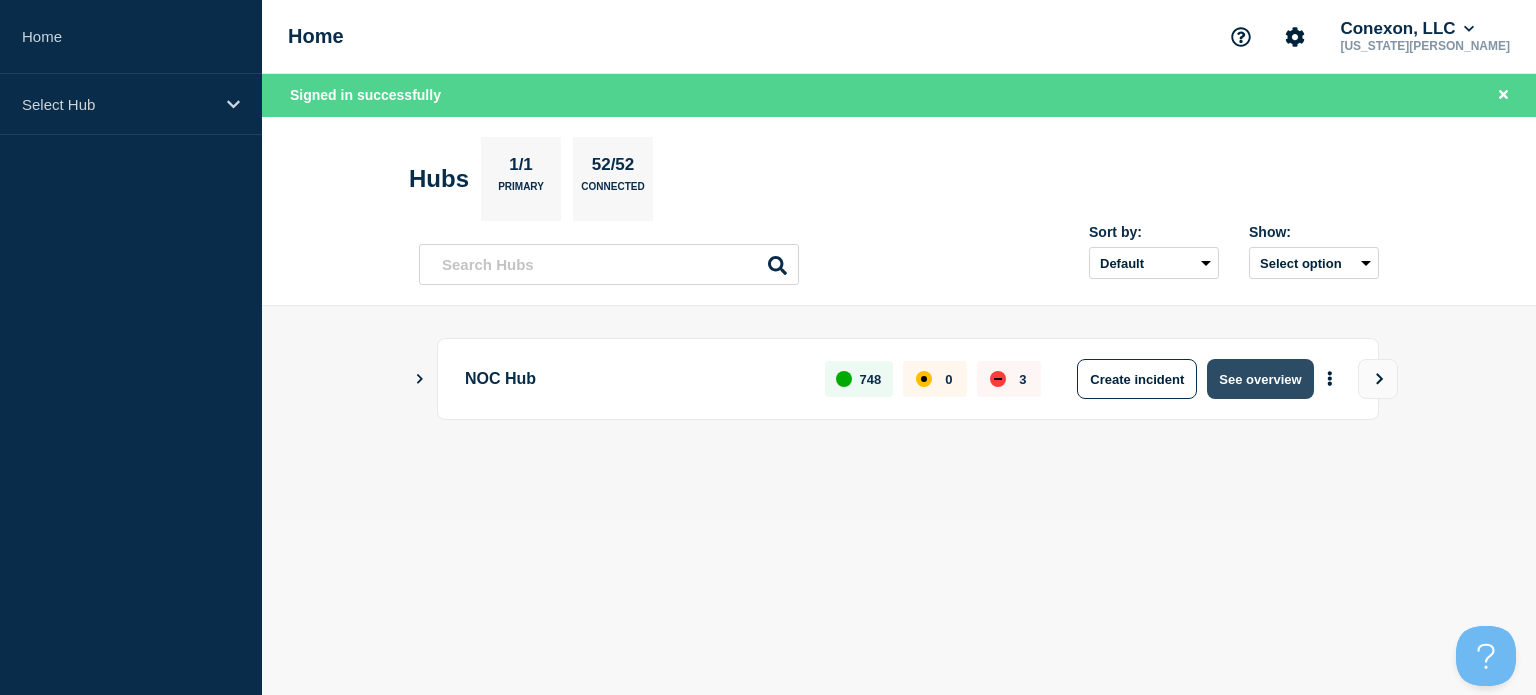 click on "See overview" at bounding box center (1260, 379) 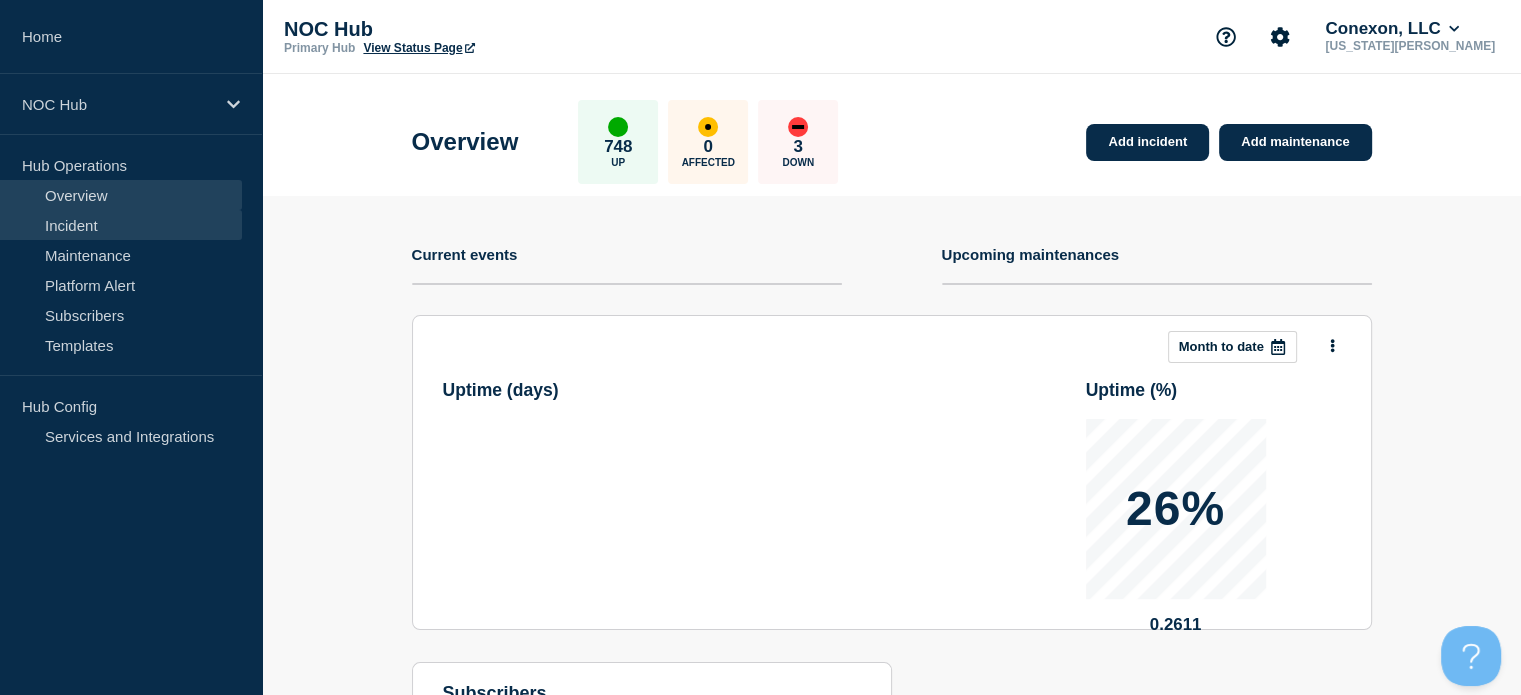 click on "Incident" at bounding box center (121, 225) 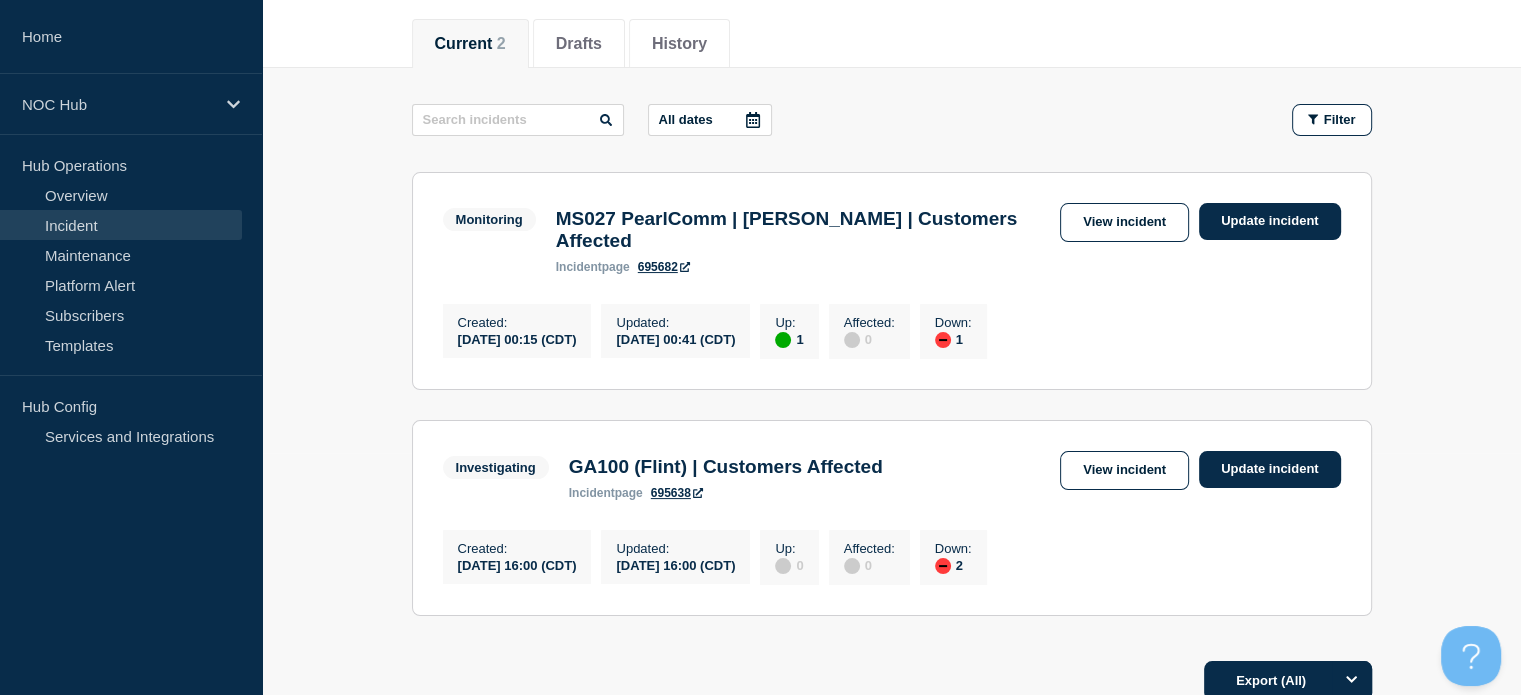 scroll, scrollTop: 256, scrollLeft: 0, axis: vertical 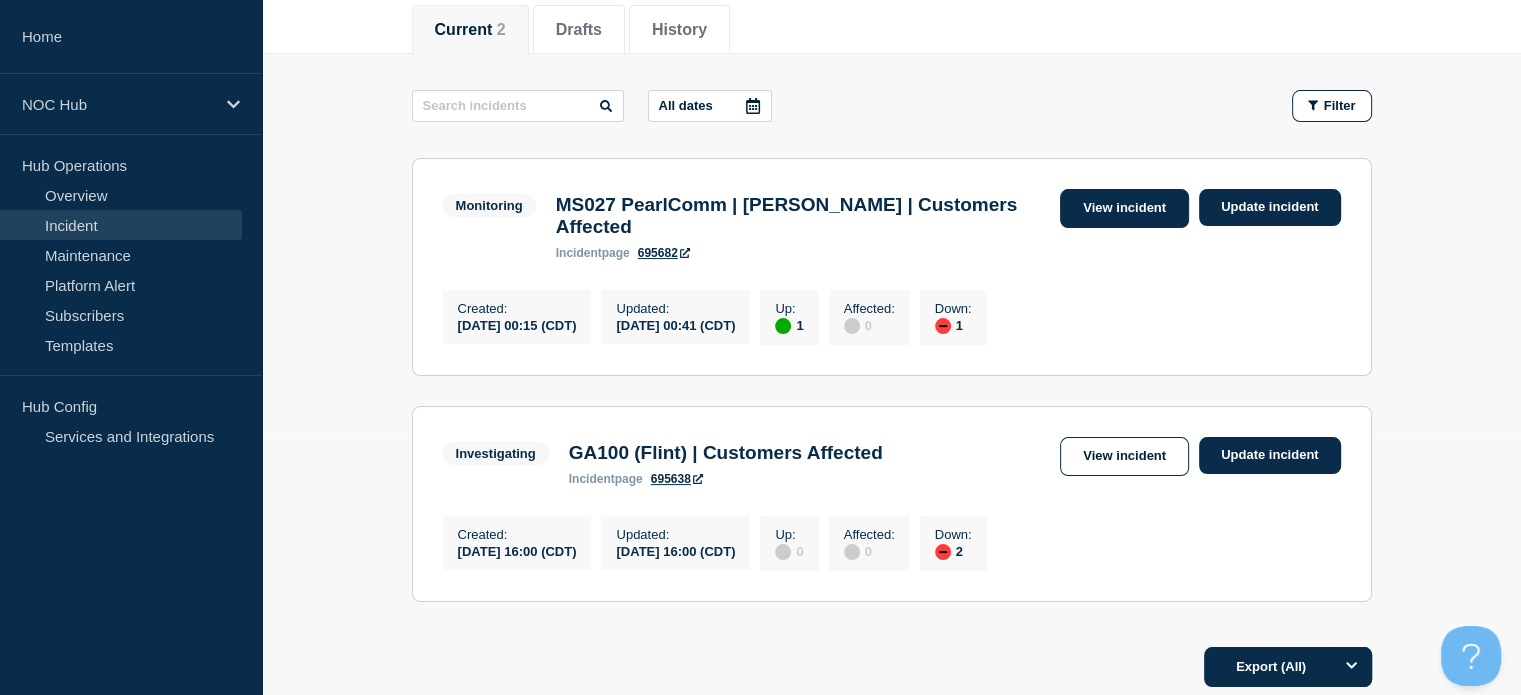 click on "View incident" at bounding box center (1124, 208) 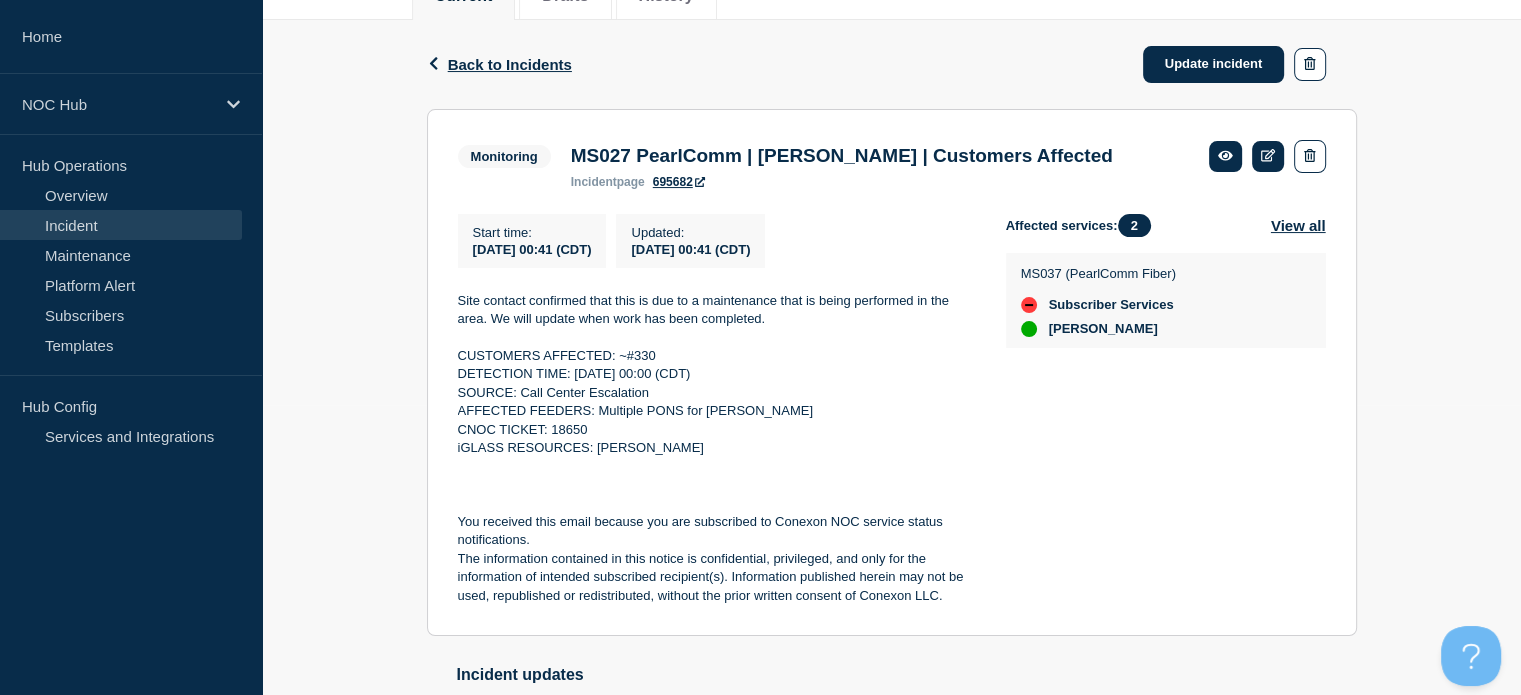 scroll, scrollTop: 247, scrollLeft: 0, axis: vertical 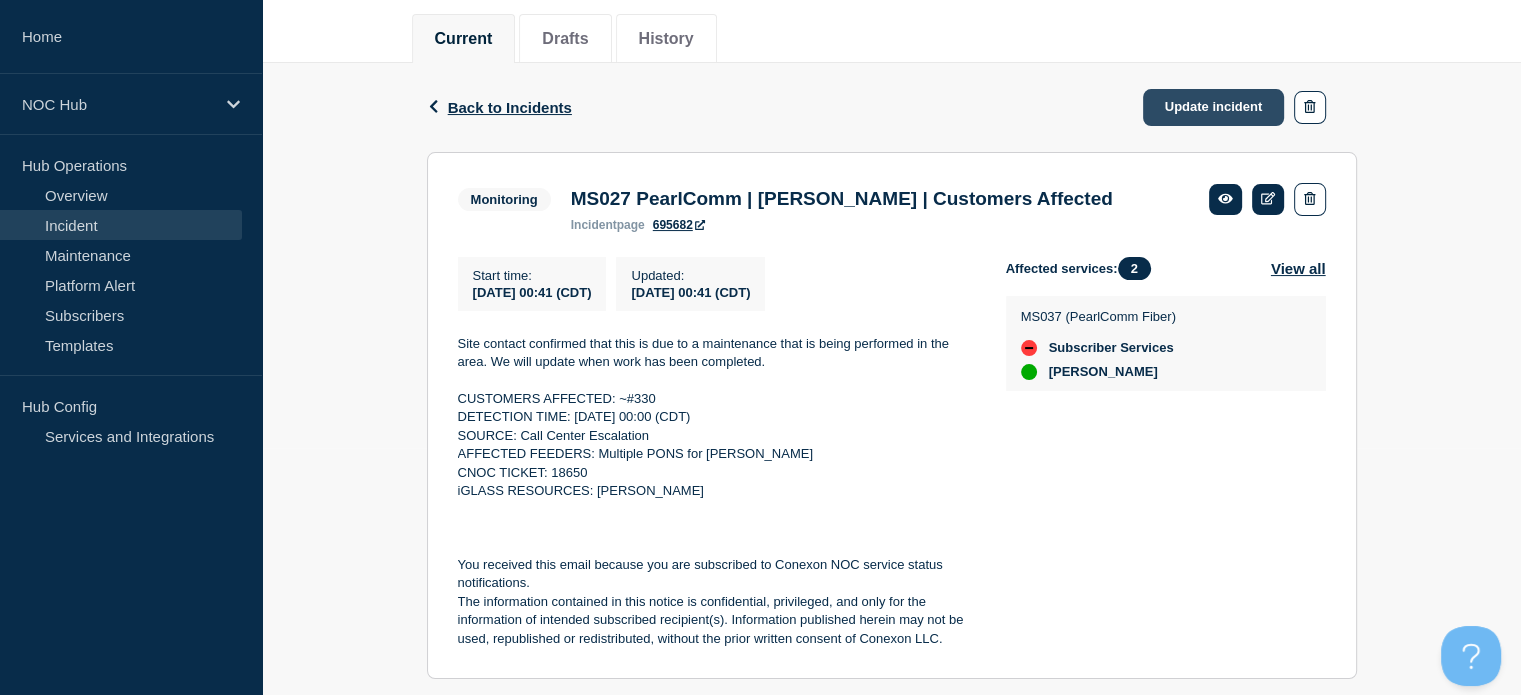 click on "Update incident" 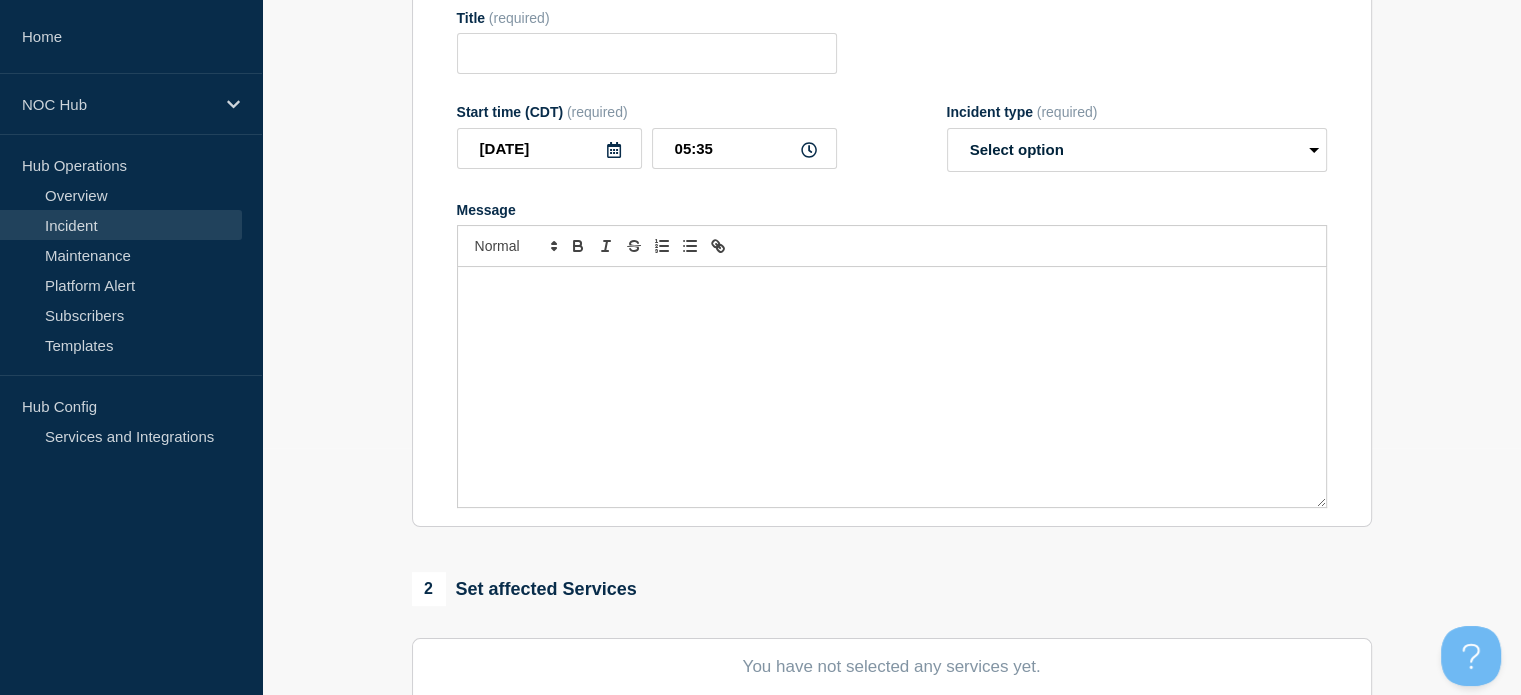 type on "MS027 PearlComm | Sumrall | Customers Affected" 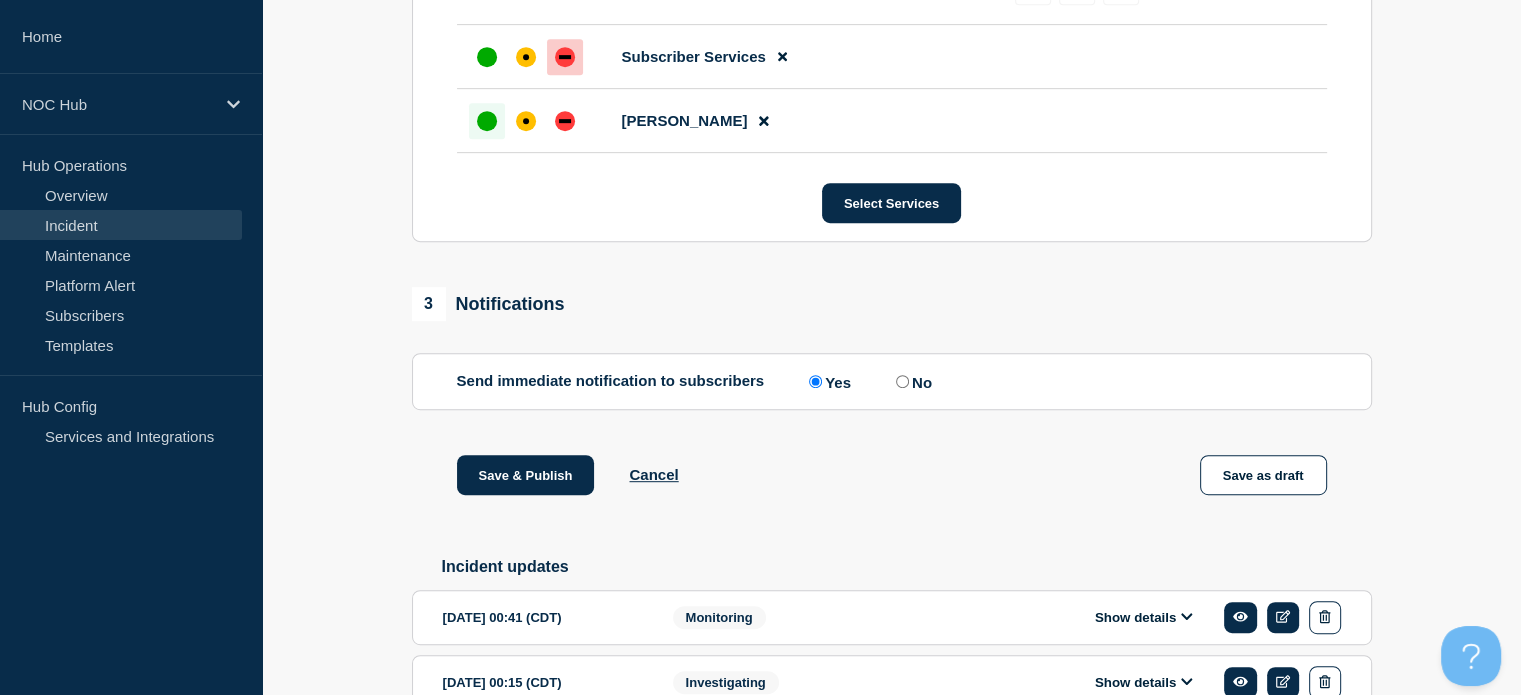 scroll, scrollTop: 1095, scrollLeft: 0, axis: vertical 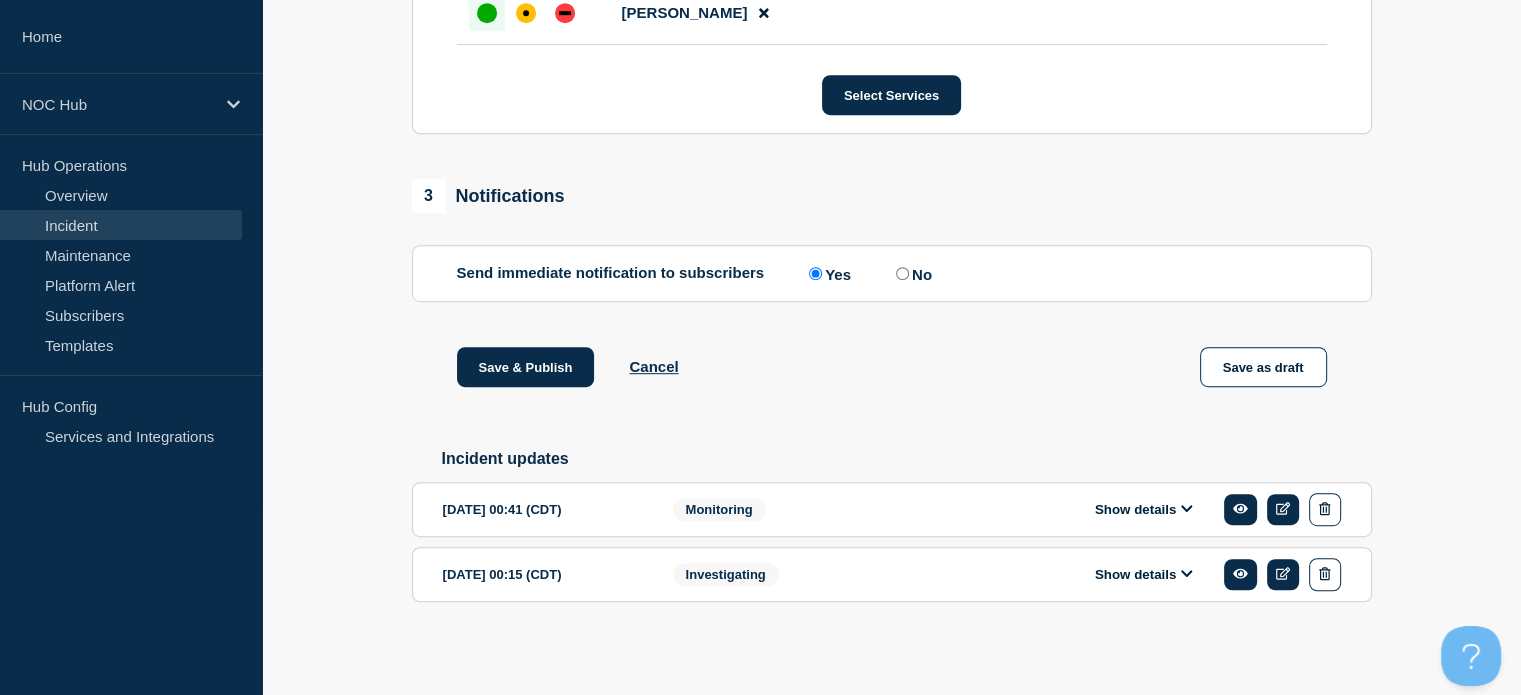 click on "Show details" at bounding box center (1144, 509) 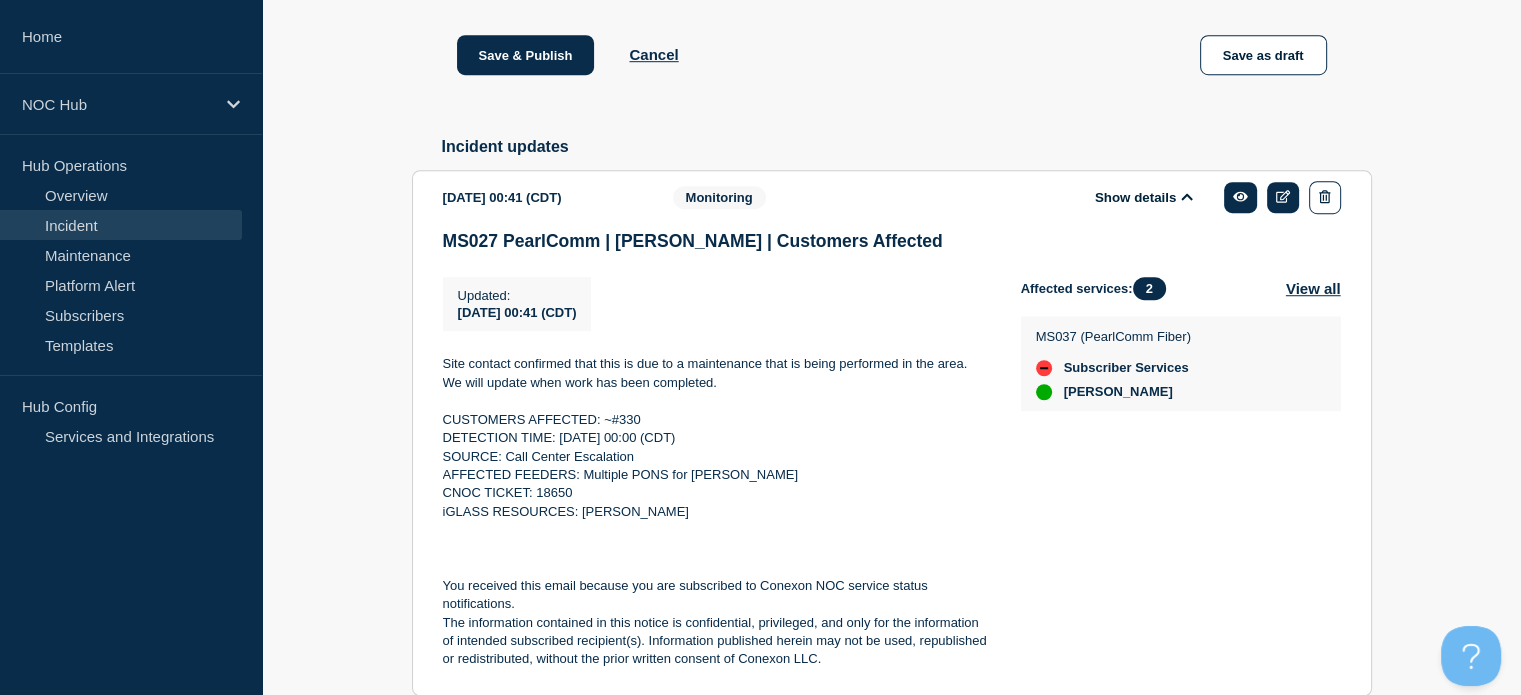 scroll, scrollTop: 1569, scrollLeft: 0, axis: vertical 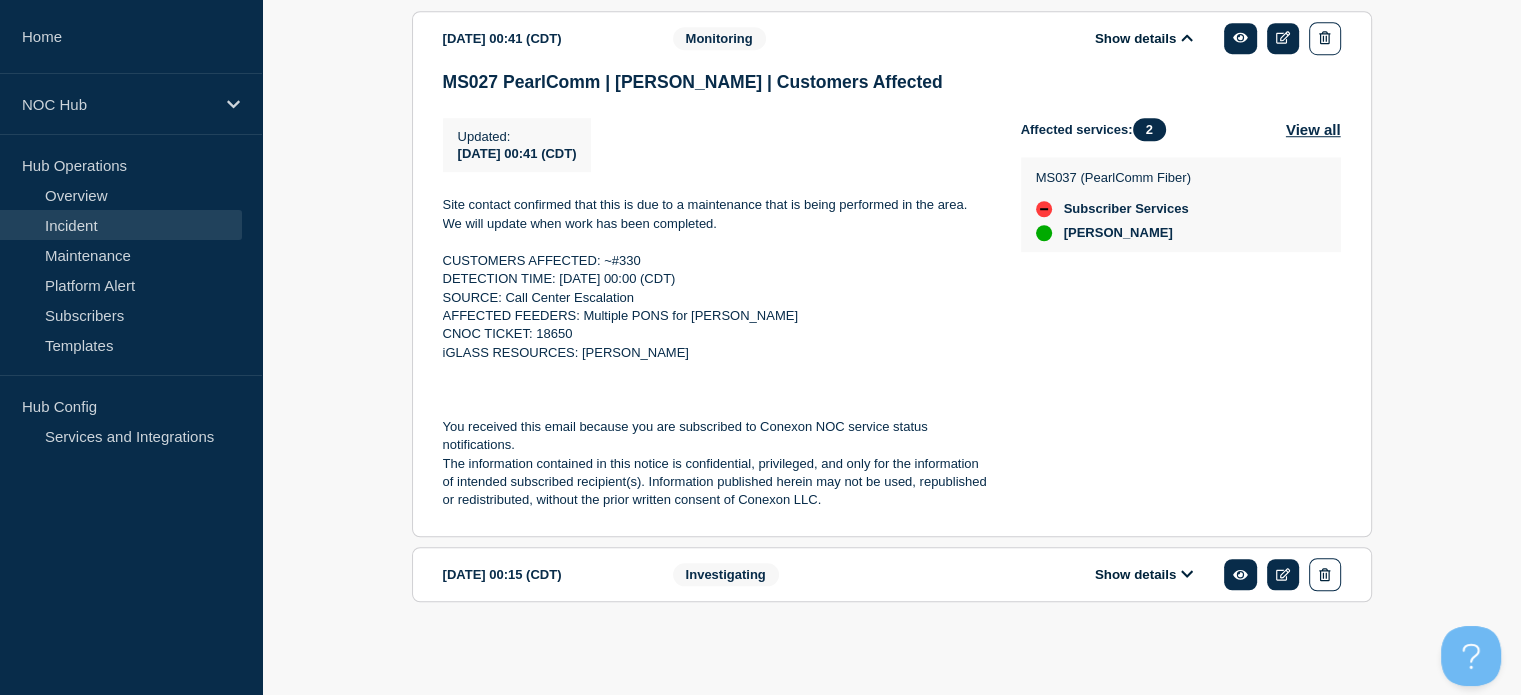 drag, startPoint x: 835, startPoint y: 502, endPoint x: 540, endPoint y: 327, distance: 343.00146 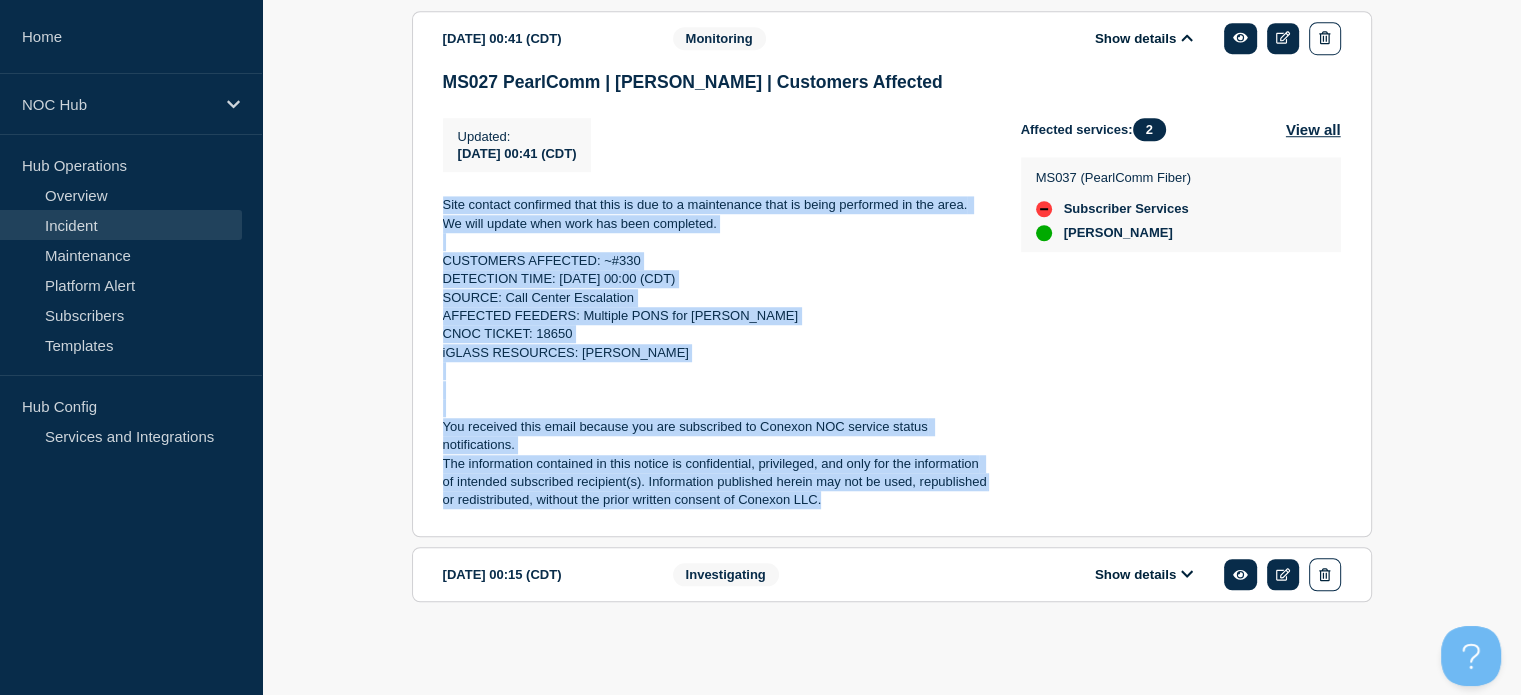 drag, startPoint x: 824, startPoint y: 502, endPoint x: 405, endPoint y: 203, distance: 514.74457 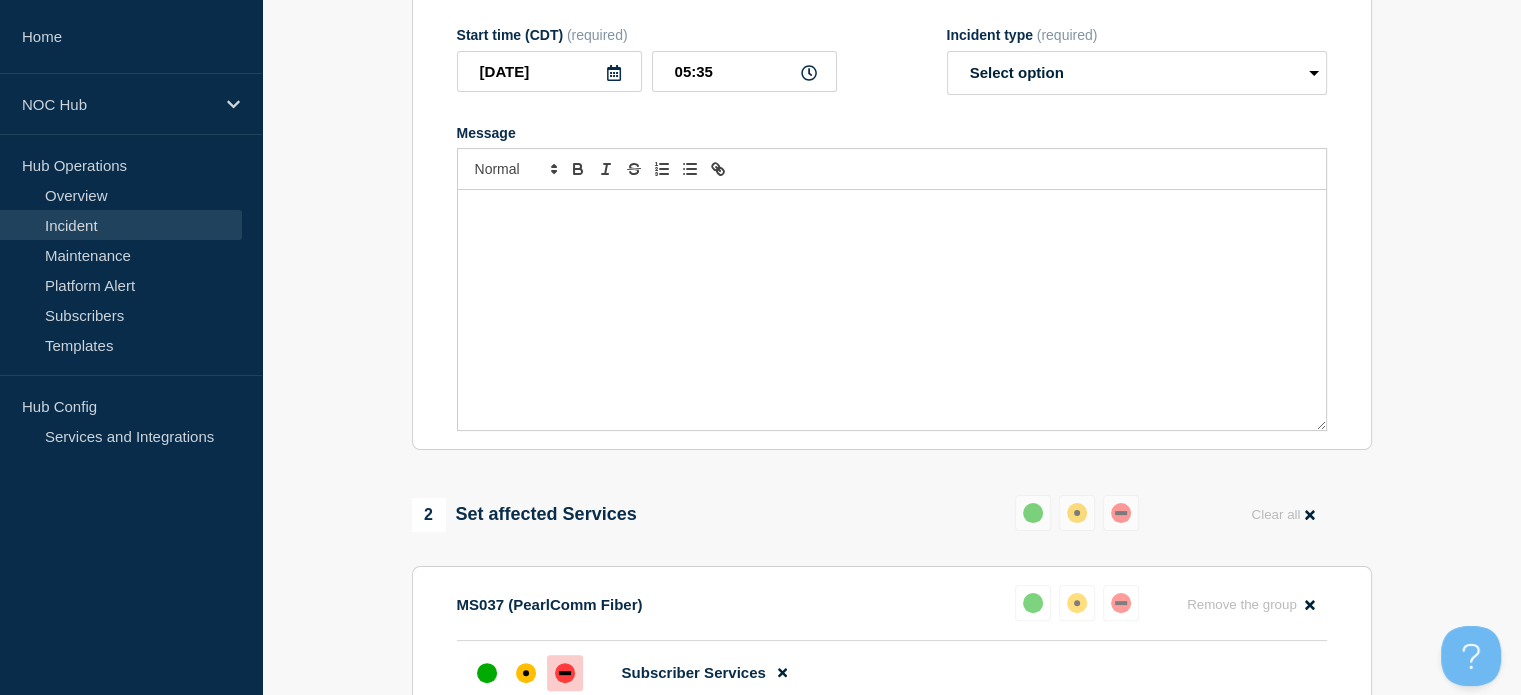scroll, scrollTop: 350, scrollLeft: 0, axis: vertical 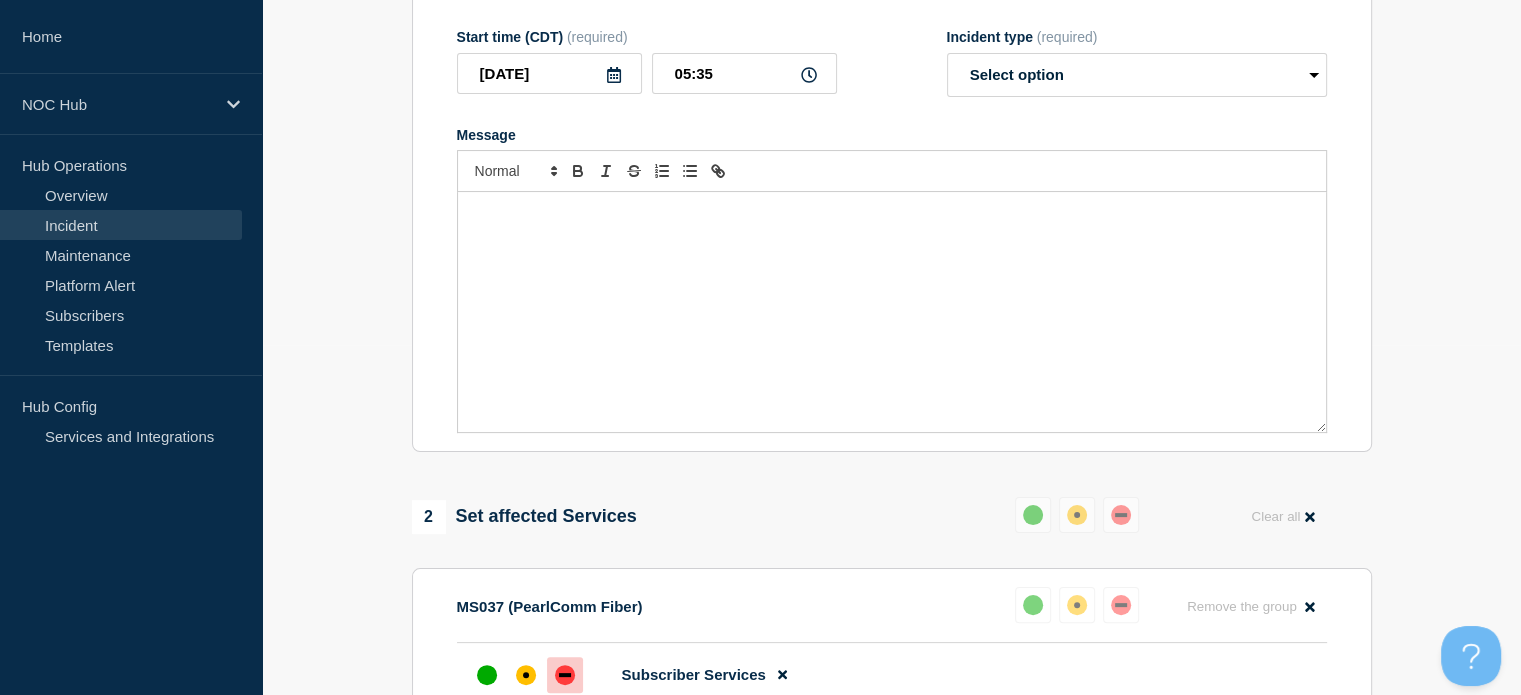 click at bounding box center [892, 312] 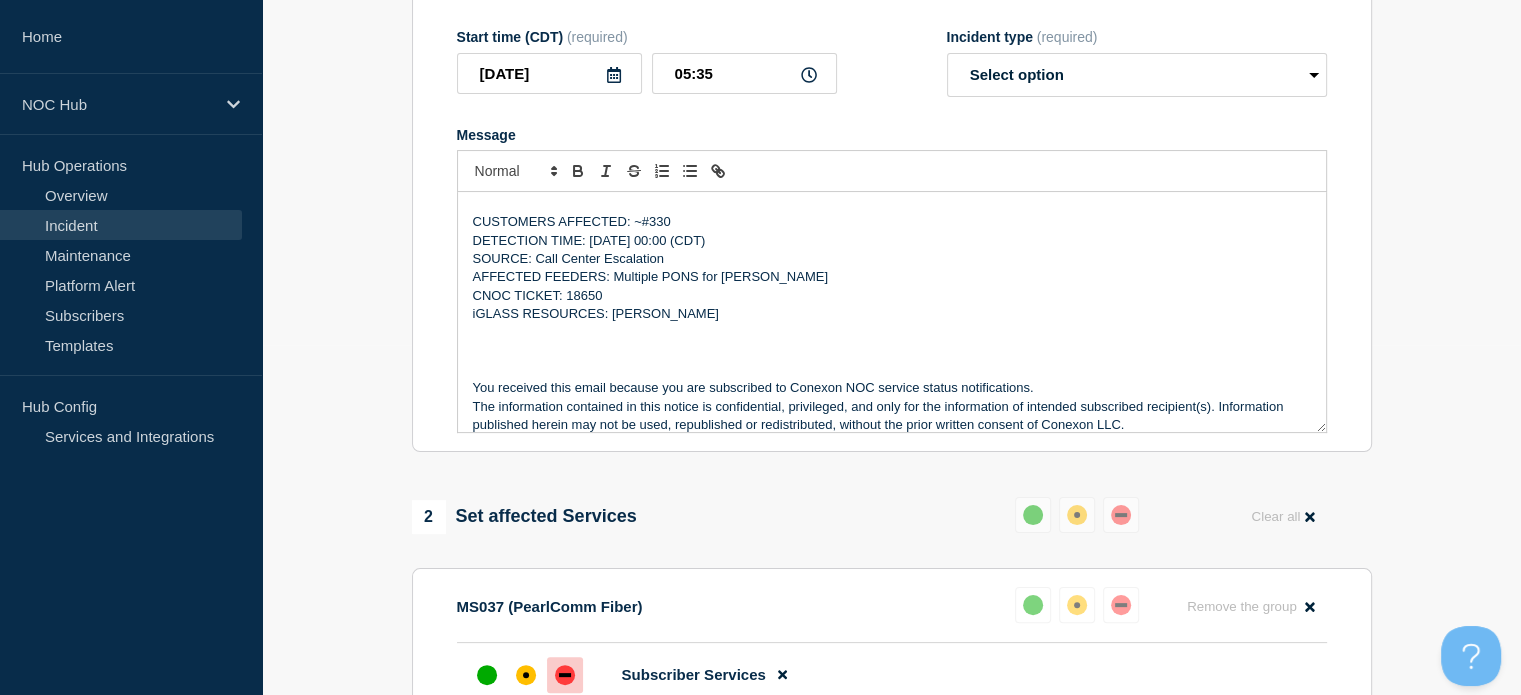 scroll, scrollTop: 0, scrollLeft: 0, axis: both 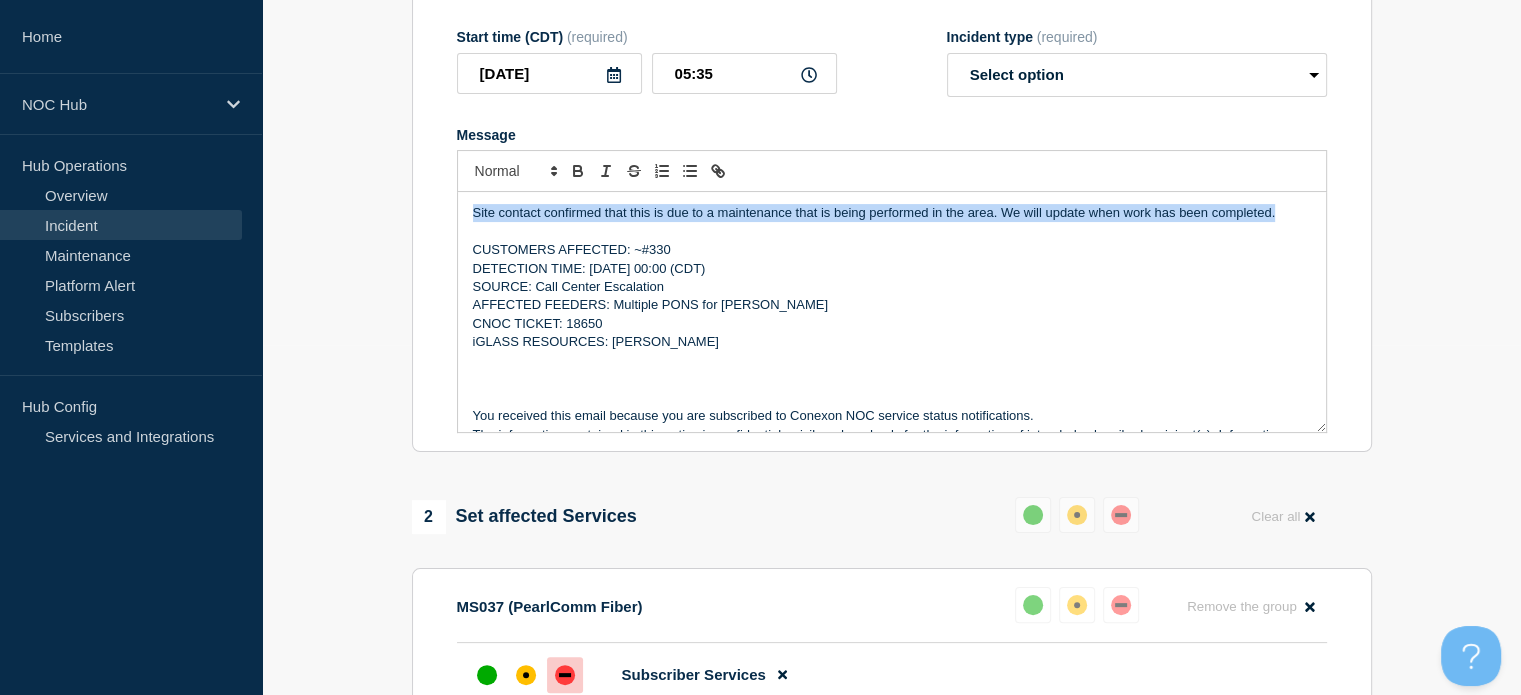drag, startPoint x: 1276, startPoint y: 224, endPoint x: 477, endPoint y: 205, distance: 799.2259 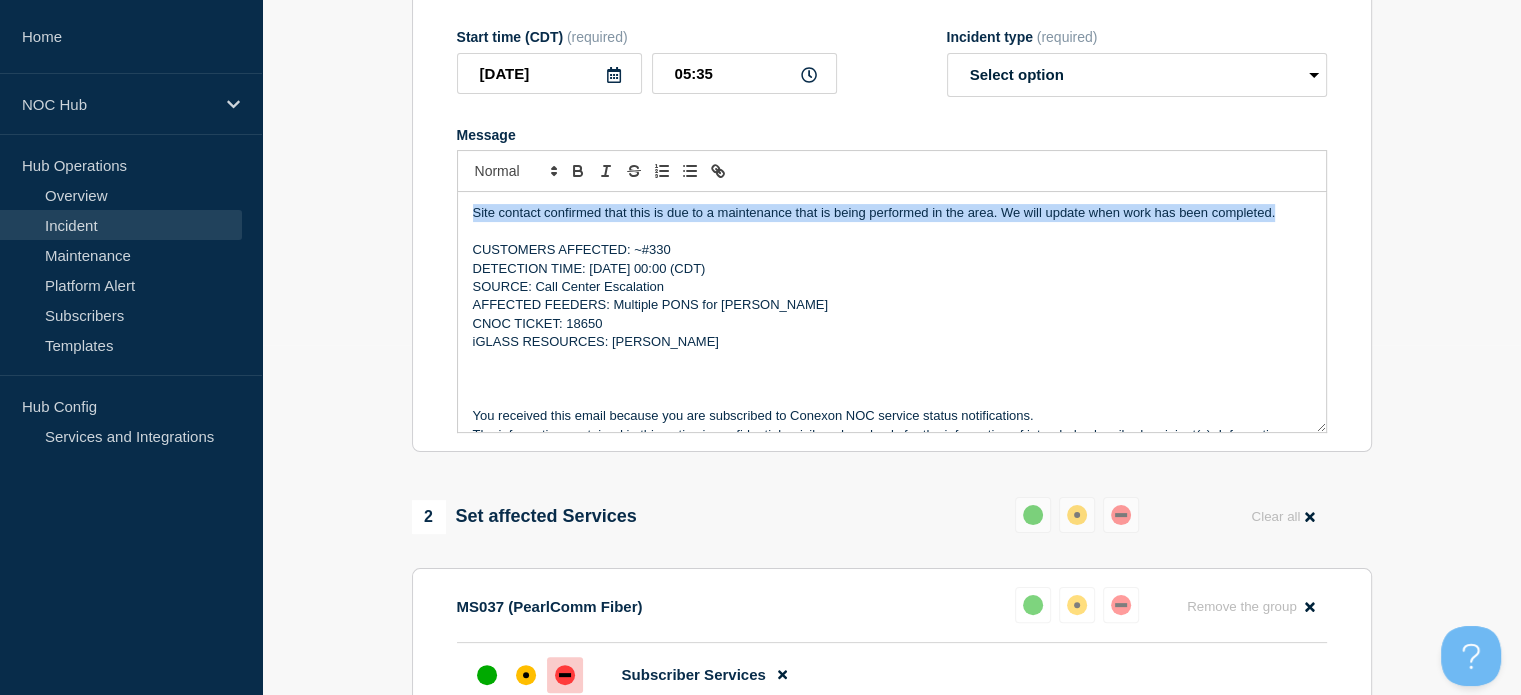 click on "Site contact confirmed that this is due to a maintenance that is being performed in the area. We will update when work has been completed. CUSTOMERS AFFECTED: ~#330 DETECTION TIME: 20250710, 00:00 (CDT)   SOURCE: Call Center Escalation AFFECTED FEEDERS: Multiple PONS for Sumrall CNOC TICKET: 18650 iGLASS RESOURCES: Sumrall You received this email because you are subscribed to Conexon NOC service status notifications. The information contained in this notice is confidential, privileged, and only for the information of intended subscribed recipient(s). Information published herein may not be used, republished or redistributed, without the prior written consent of Conexon LLC." at bounding box center [892, 312] 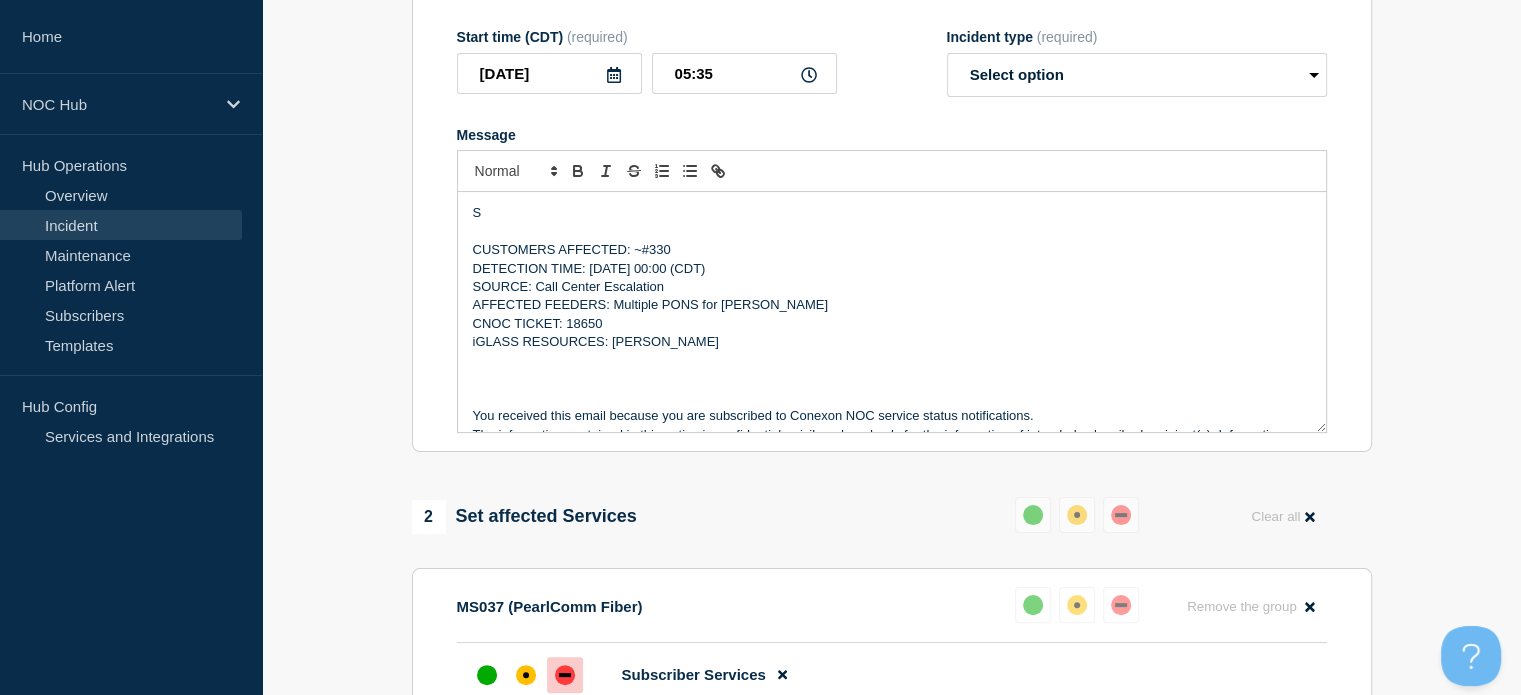 type 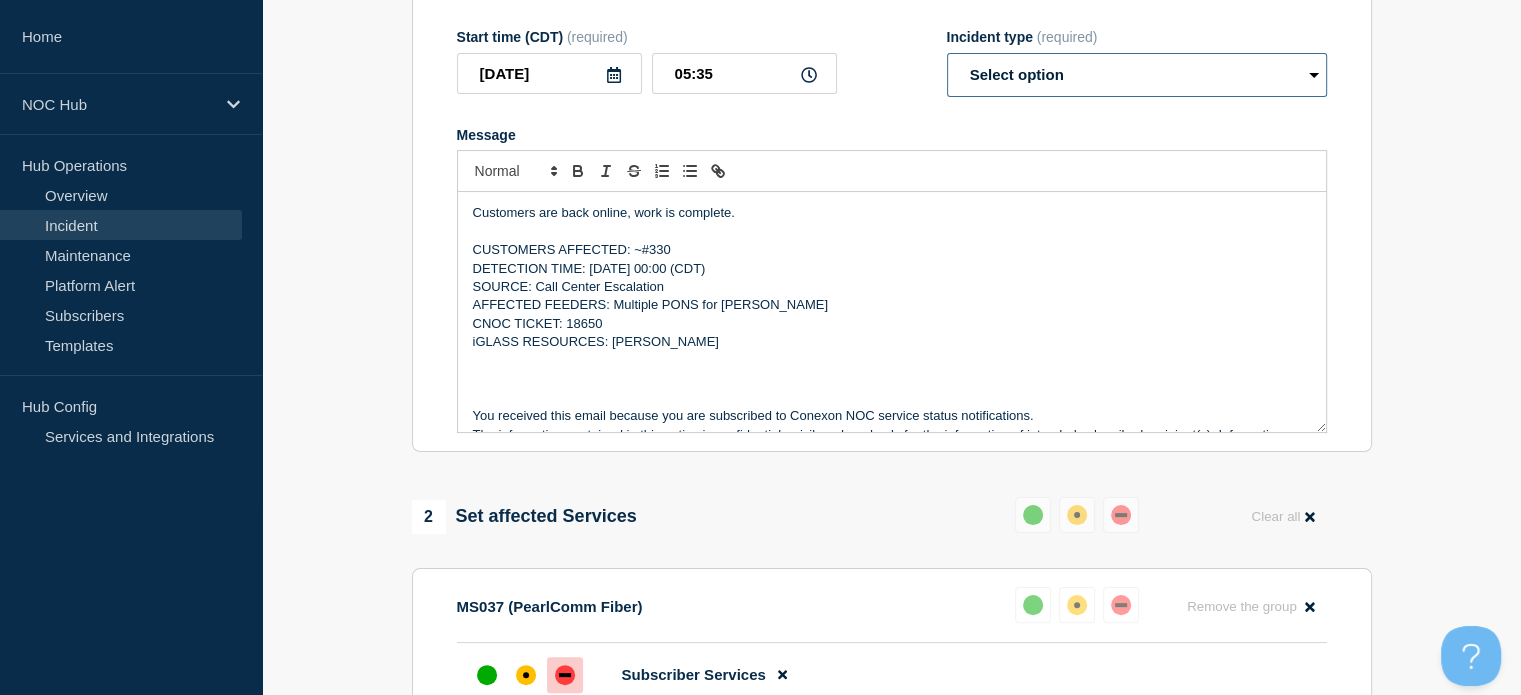 click on "Select option Investigating Identified Monitoring Resolved" at bounding box center (1137, 75) 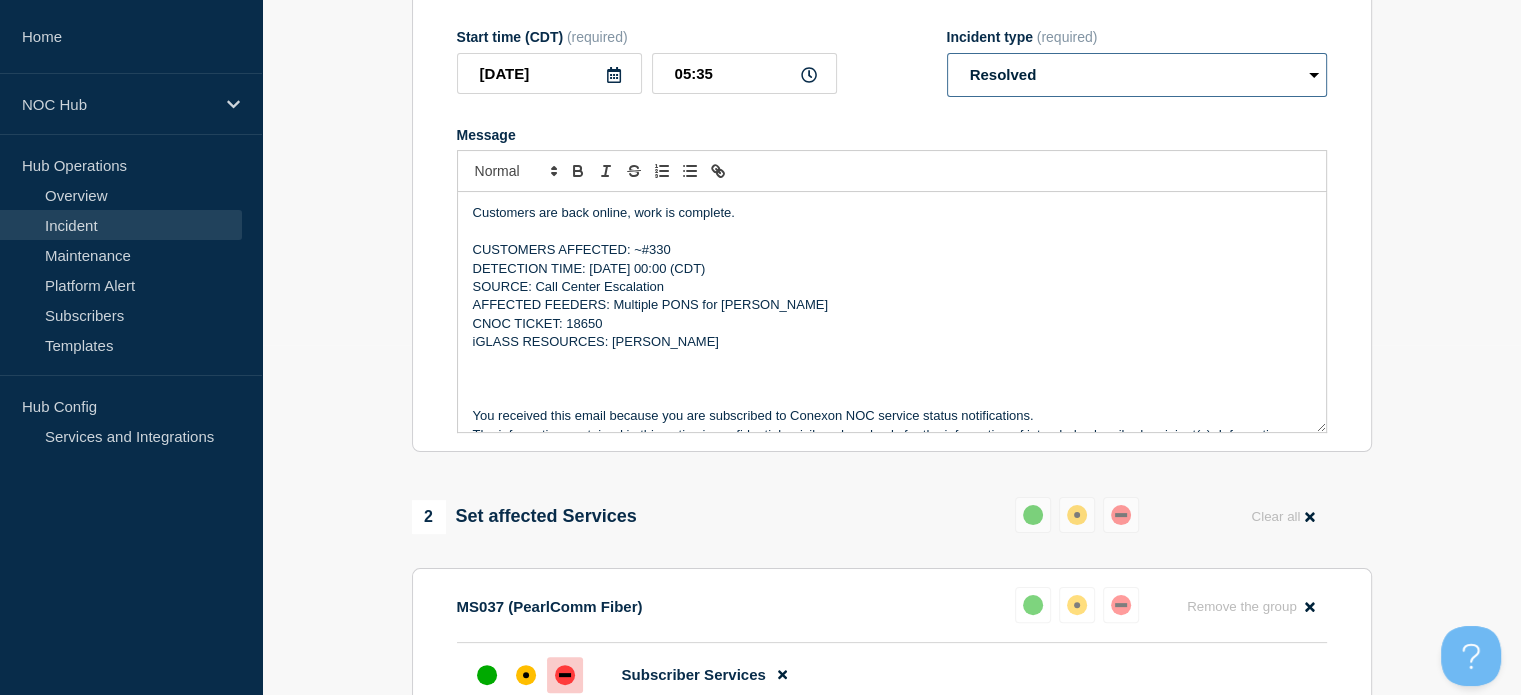 click on "Select option Investigating Identified Monitoring Resolved" at bounding box center [1137, 75] 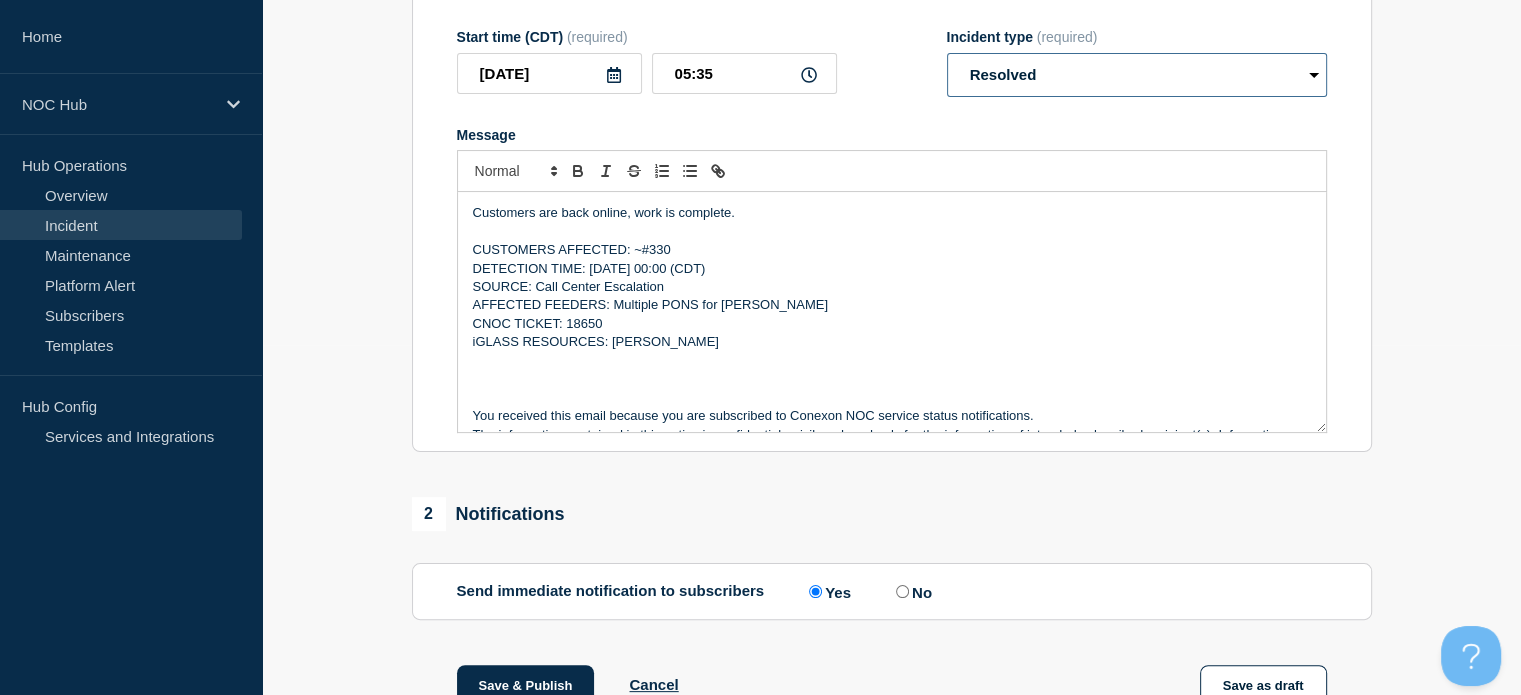 scroll, scrollTop: 42, scrollLeft: 0, axis: vertical 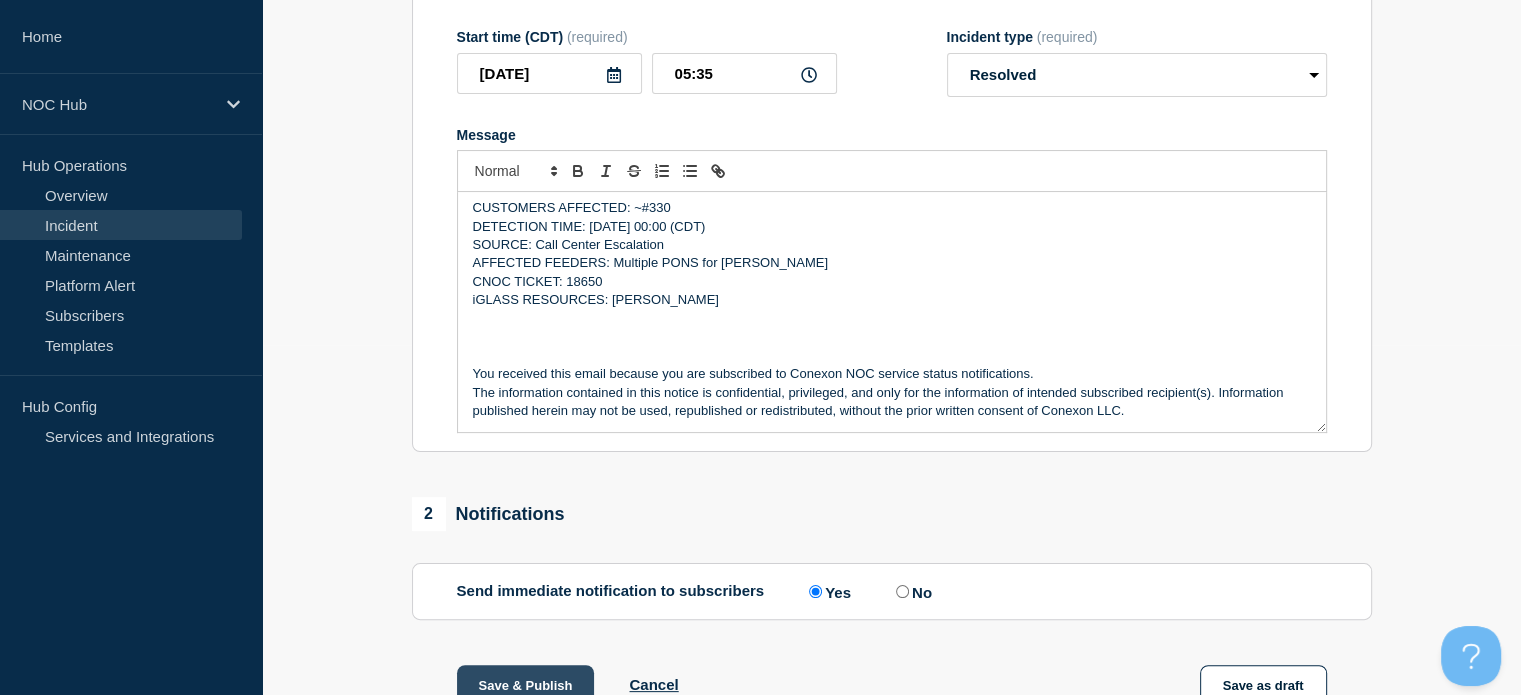 click on "Save & Publish" at bounding box center [526, 685] 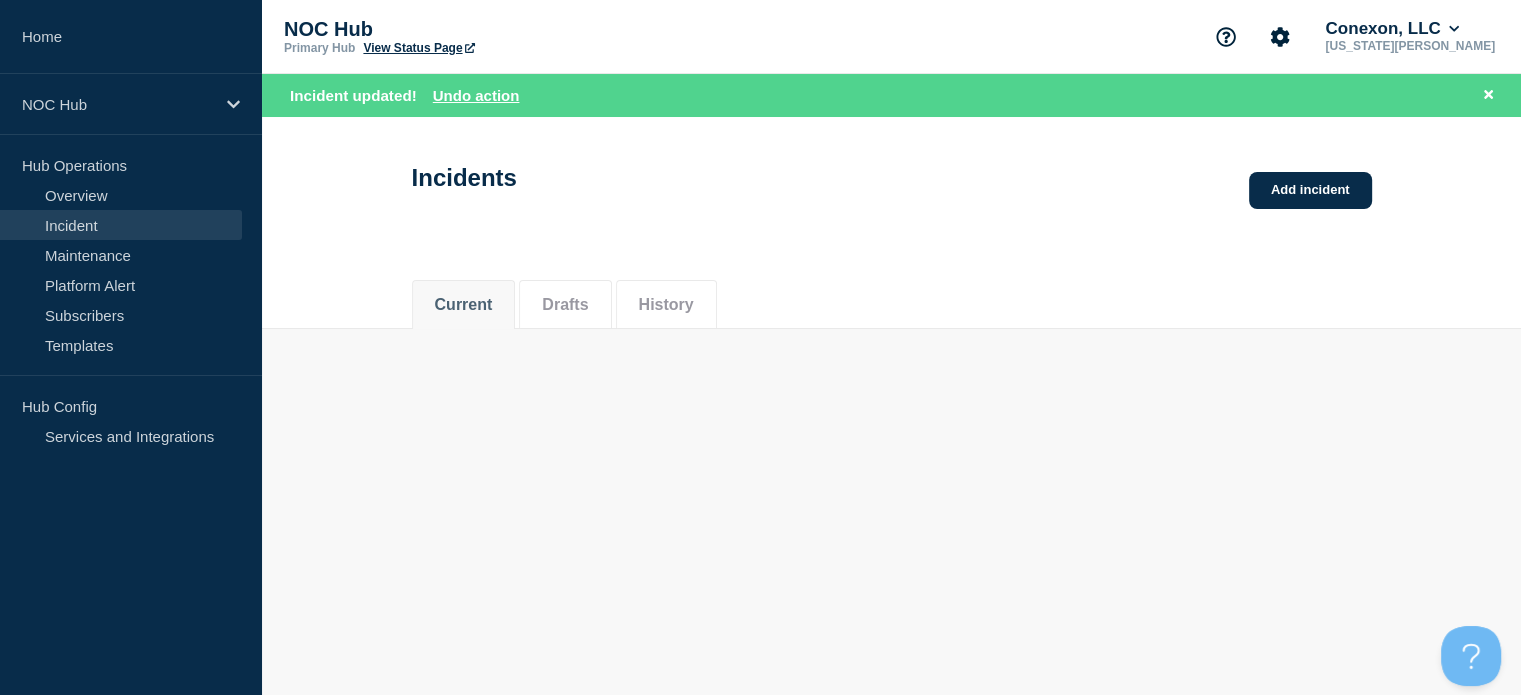 scroll, scrollTop: 0, scrollLeft: 0, axis: both 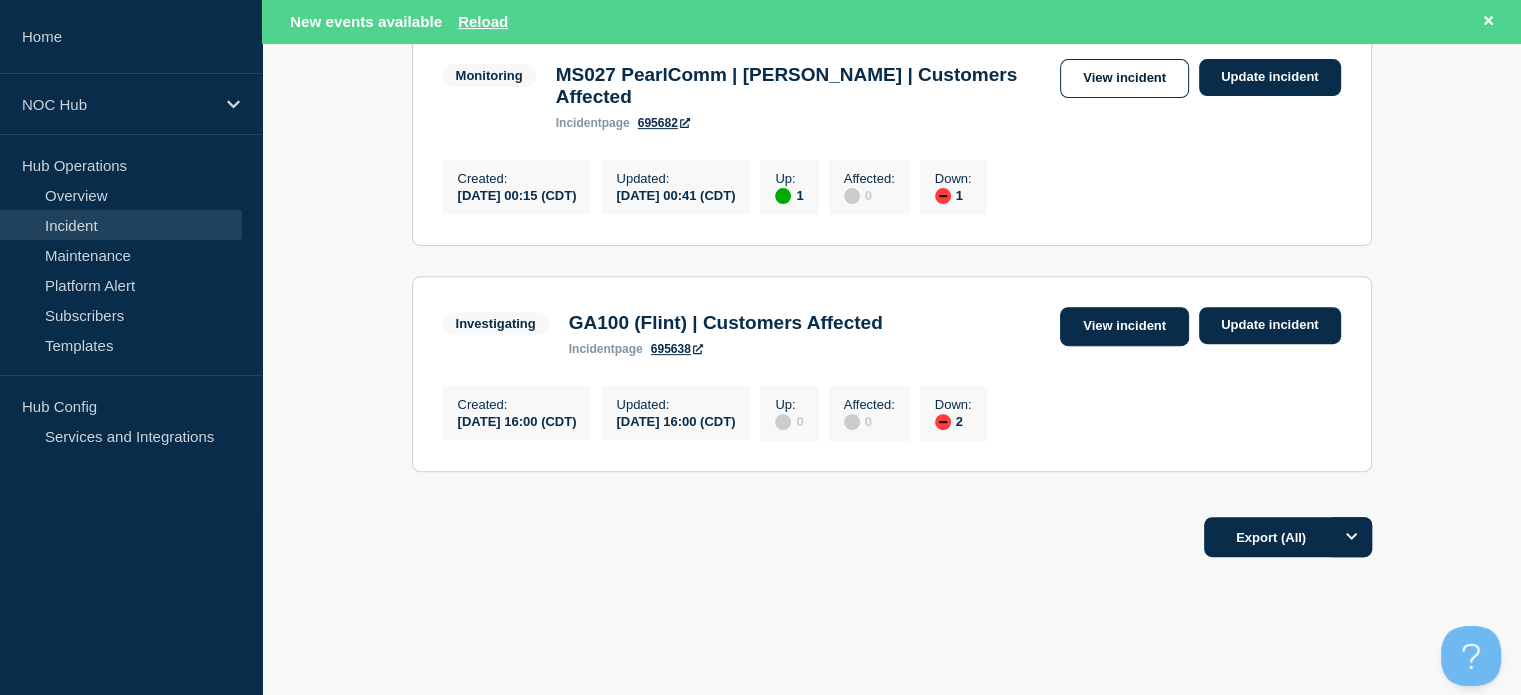click on "View incident" at bounding box center [1124, 326] 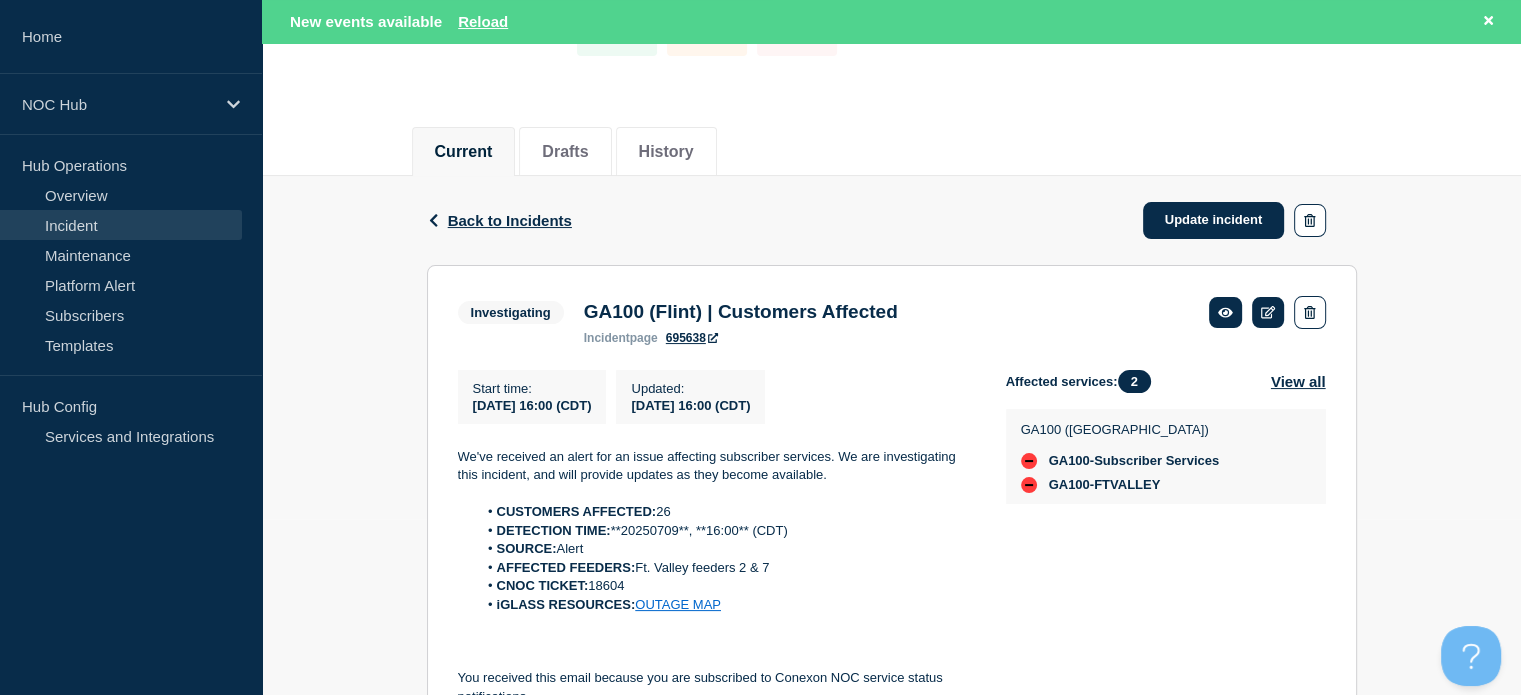 scroll, scrollTop: 192, scrollLeft: 0, axis: vertical 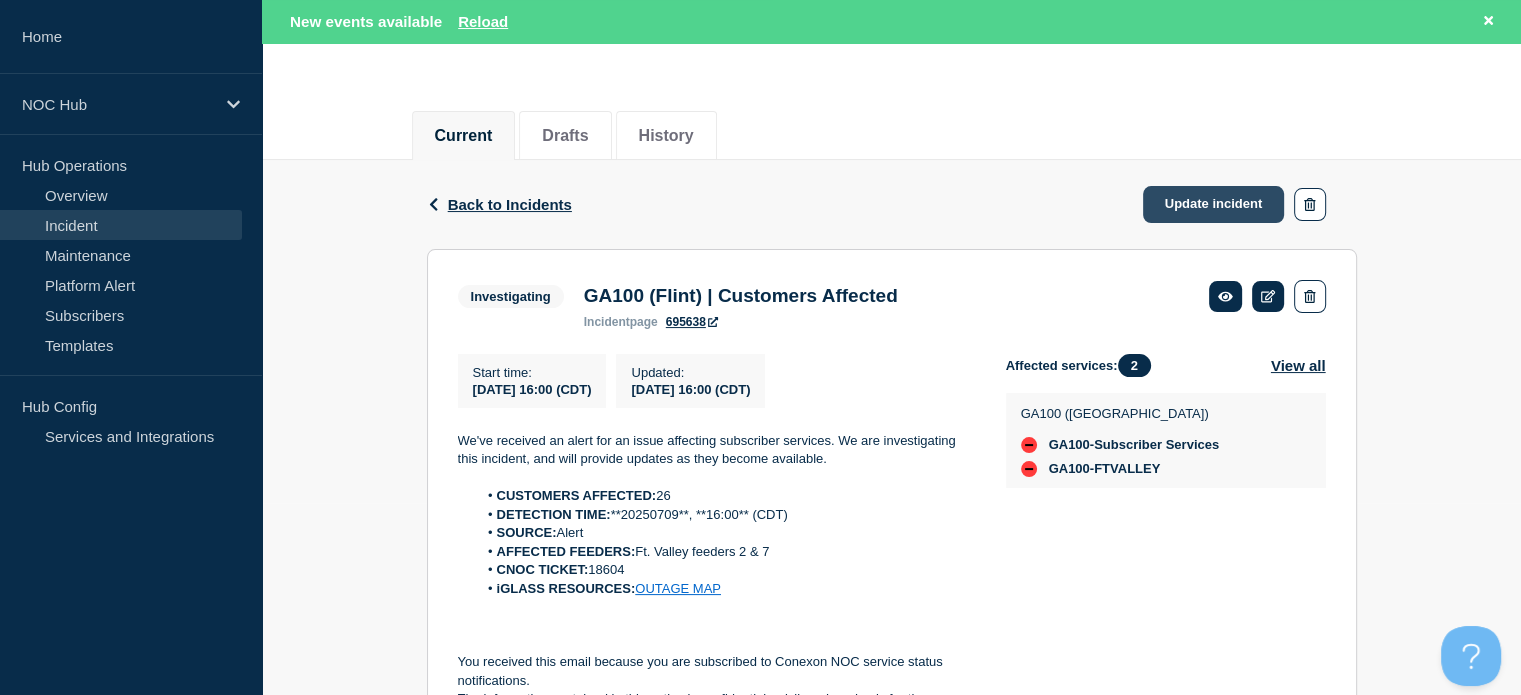 click on "Update incident" 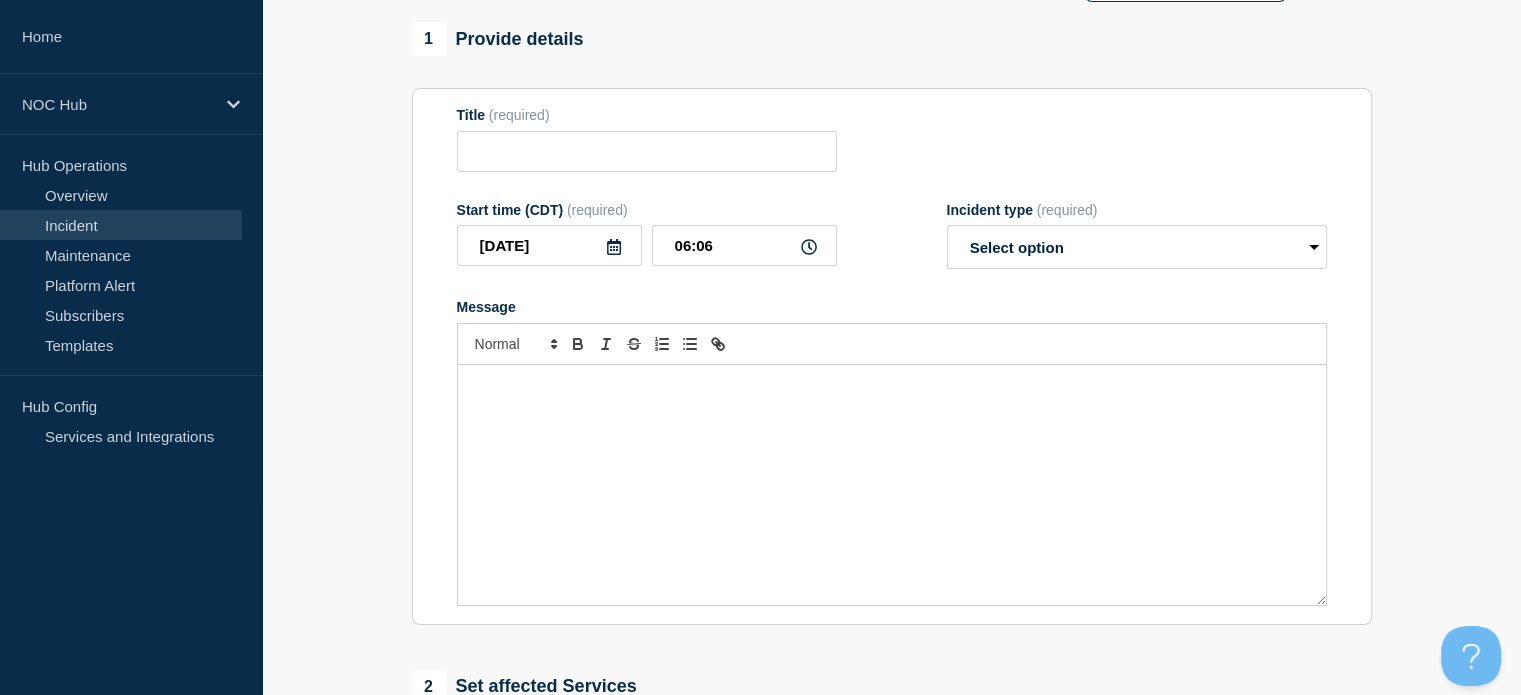 type on "GA100 (Flint) | Customers Affected" 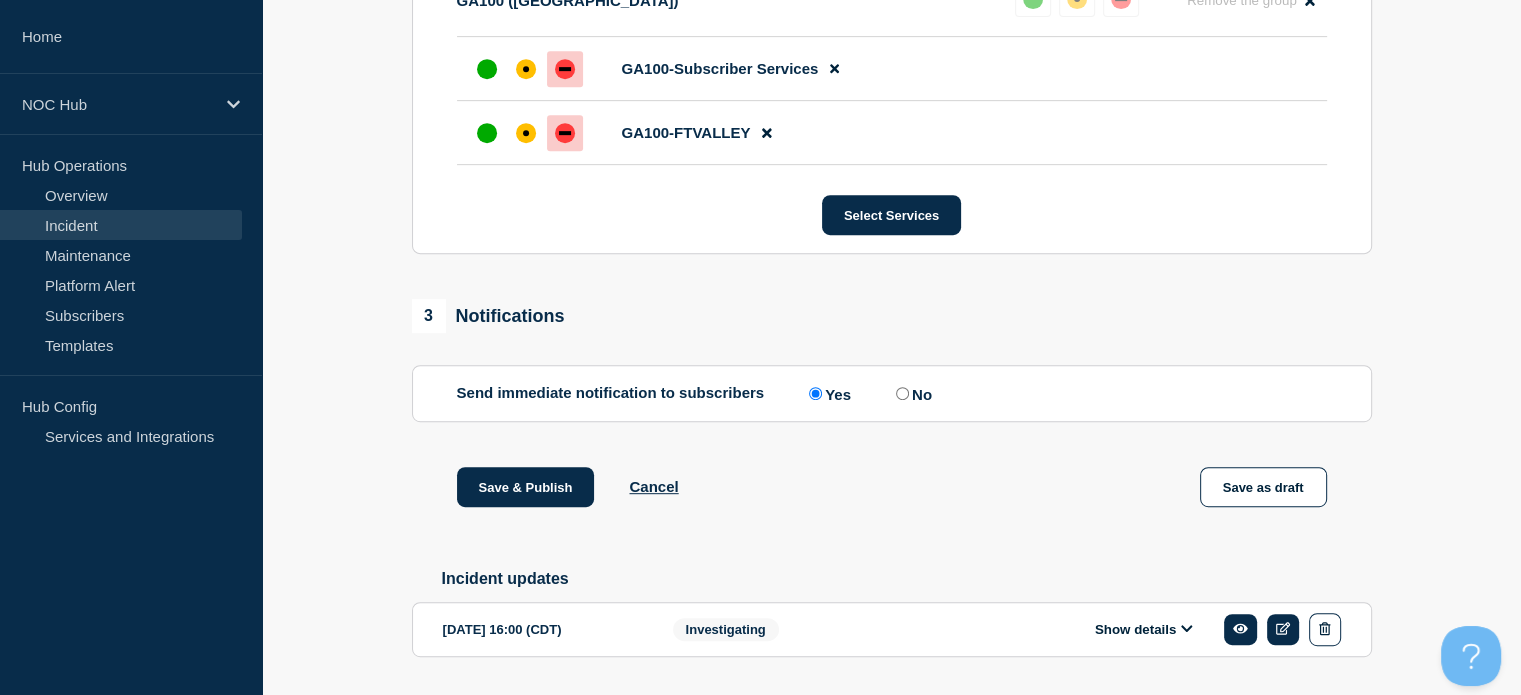 scroll, scrollTop: 1030, scrollLeft: 0, axis: vertical 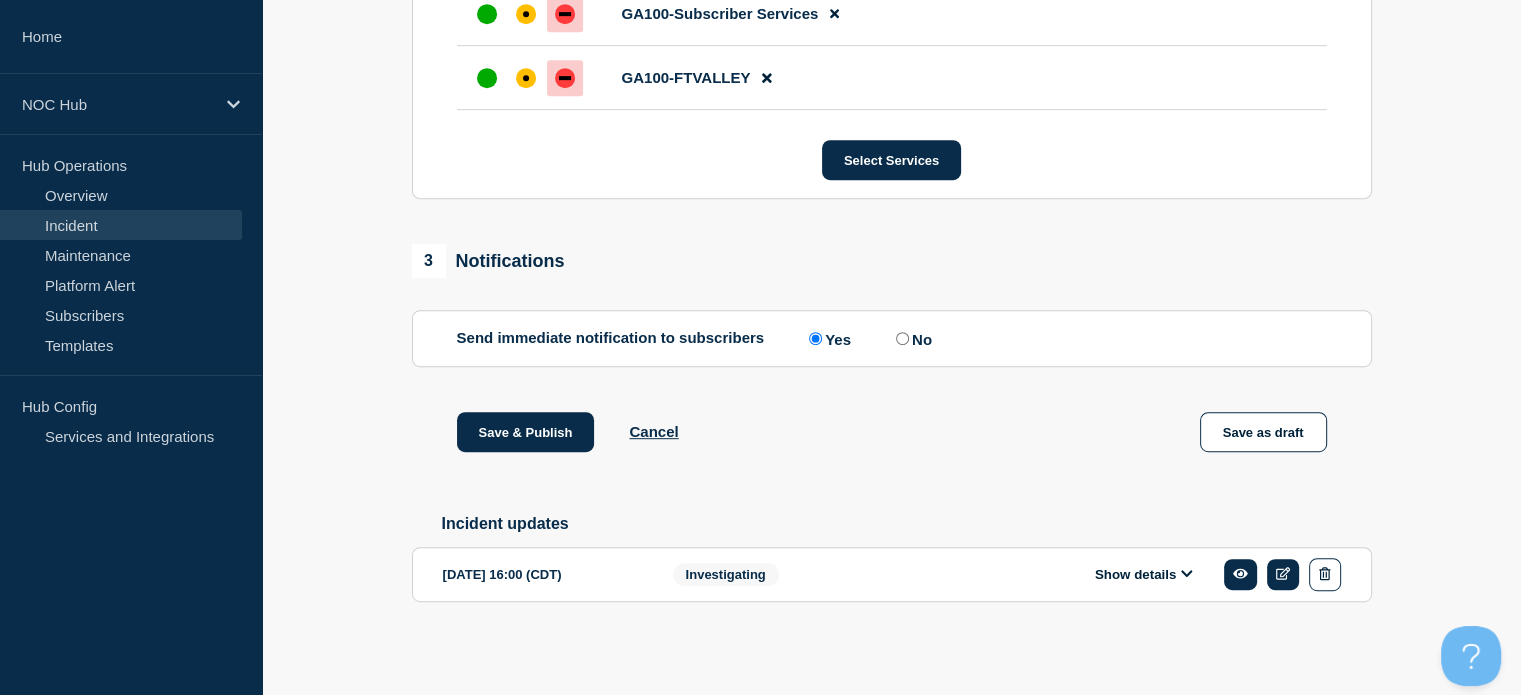 click on "Show details" at bounding box center (1149, 574) 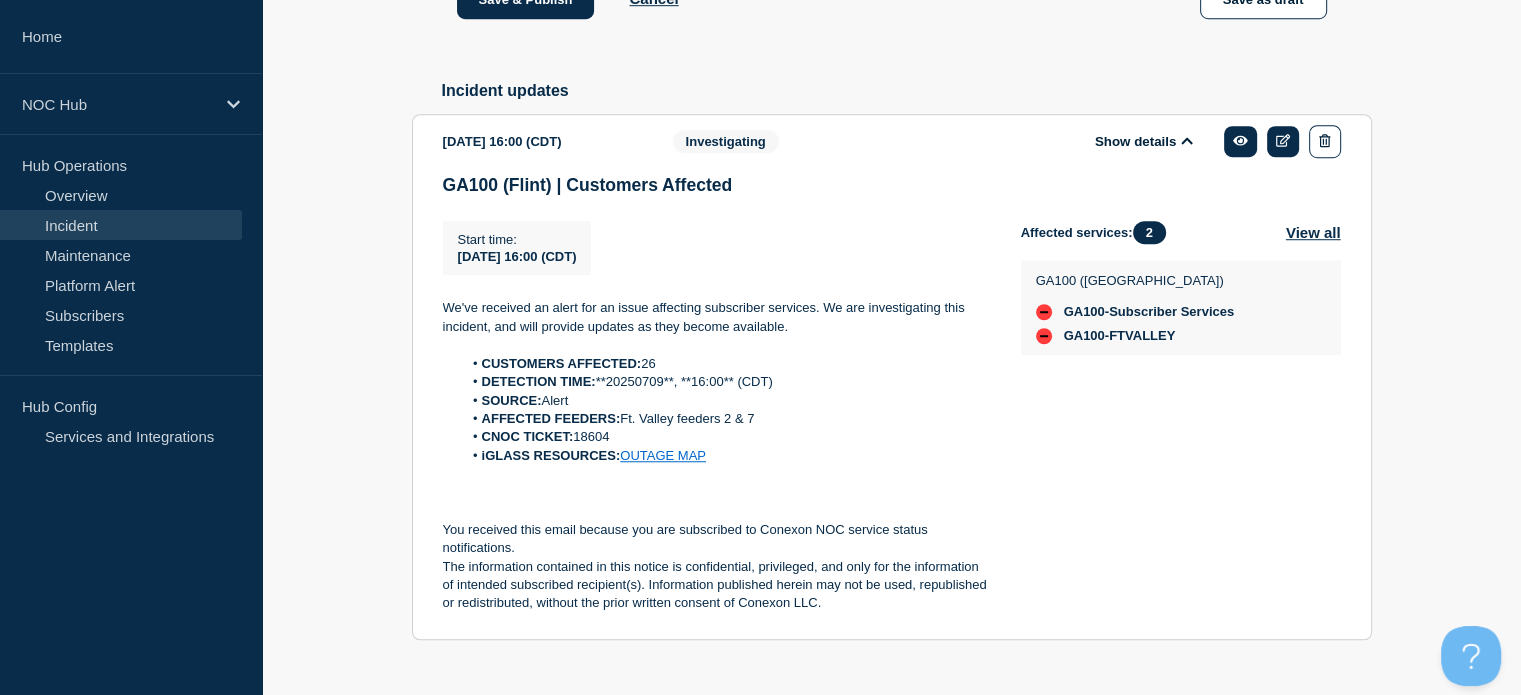 scroll, scrollTop: 1417, scrollLeft: 0, axis: vertical 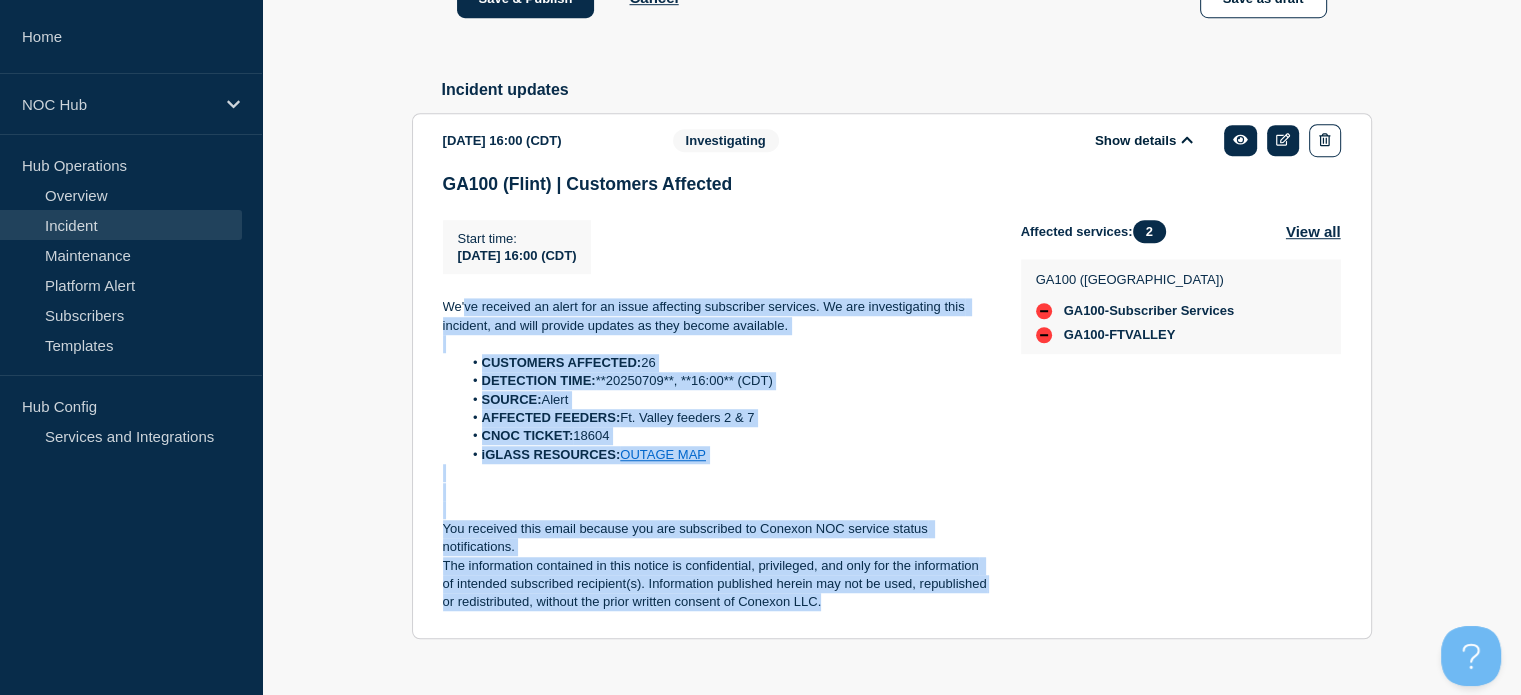 drag, startPoint x: 838, startPoint y: 655, endPoint x: 458, endPoint y: 330, distance: 500.025 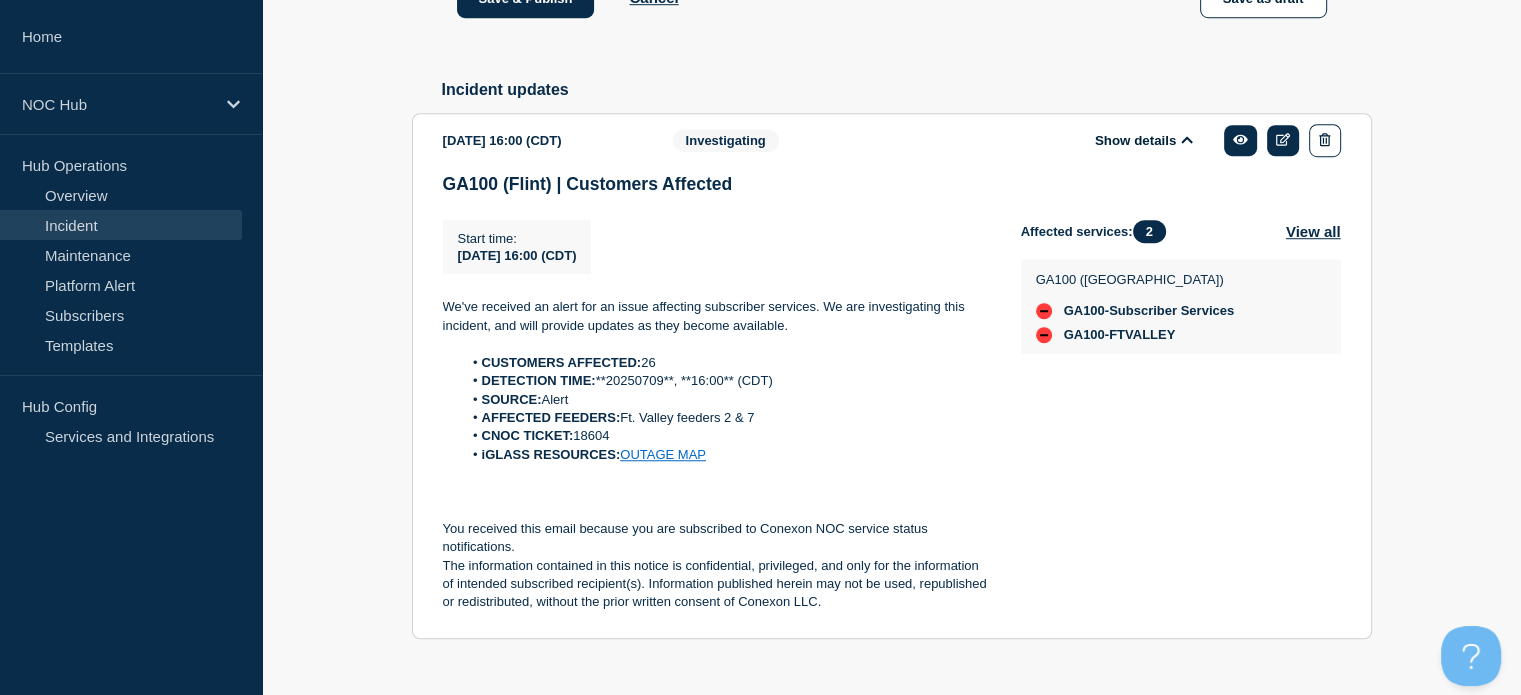click on "Start time : 2025-07-09 16:00 (CDT) Start time  2025-07-09 16:00 (CDT) We've received an alert for an issue affecting subscriber services. We are investigating this incident, and will provide updates as they become available. CUSTOMERS AFFECTED:  26 DETECTION TIME:  **20250709**, **16:00** (CDT)   SOURCE:  Alert AFFECTED FEEDERS:  Ft. Valley feeders 2 & 7 CNOC TICKET:  18604 iGLASS RESOURCES:  OUTAGE MAP You received this email because you are subscribed to Conexon NOC service status notifications. The information contained in this notice is confidential, privileged, and only for the information of intended subscribed recipient(s). Information published herein may not be used, republished or redistributed, without the prior written consent of Conexon LLC." at bounding box center [732, 416] 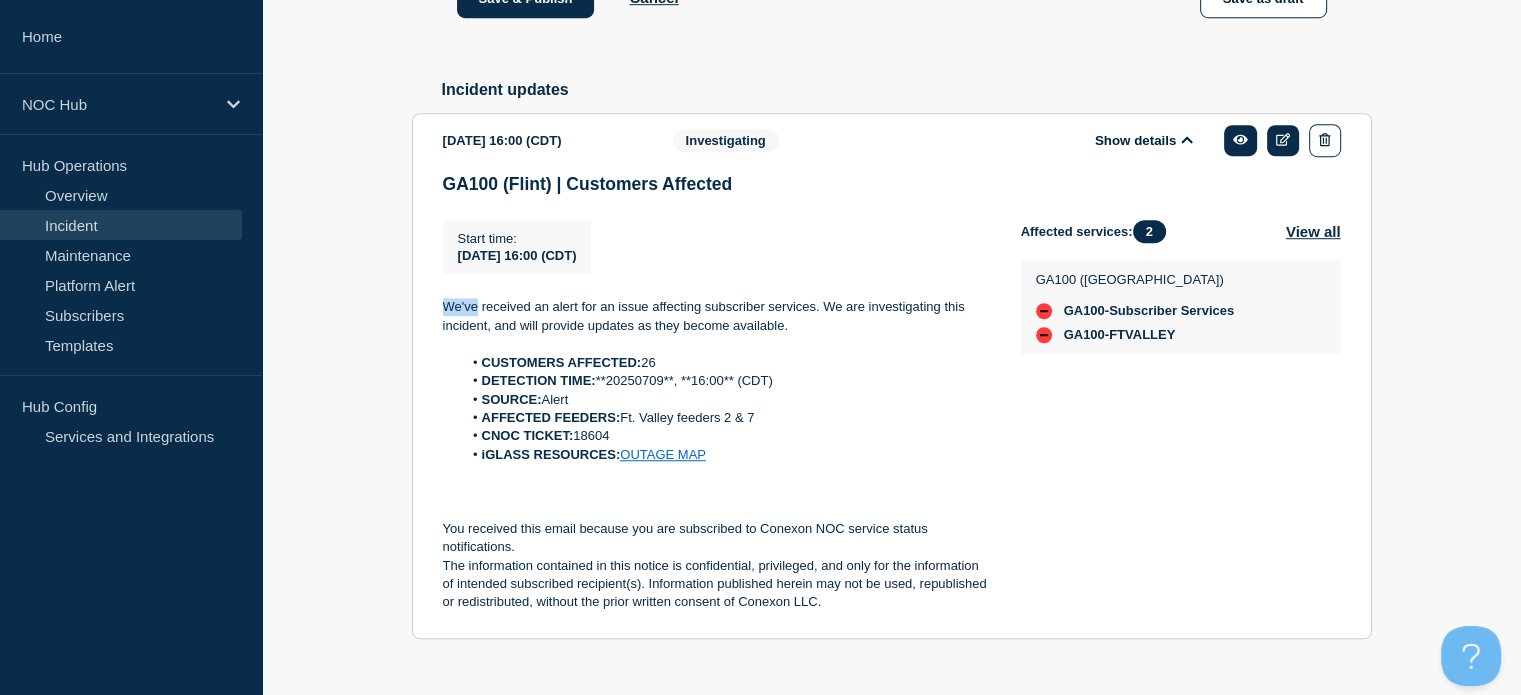 drag, startPoint x: 456, startPoint y: 330, endPoint x: 462, endPoint y: 341, distance: 12.529964 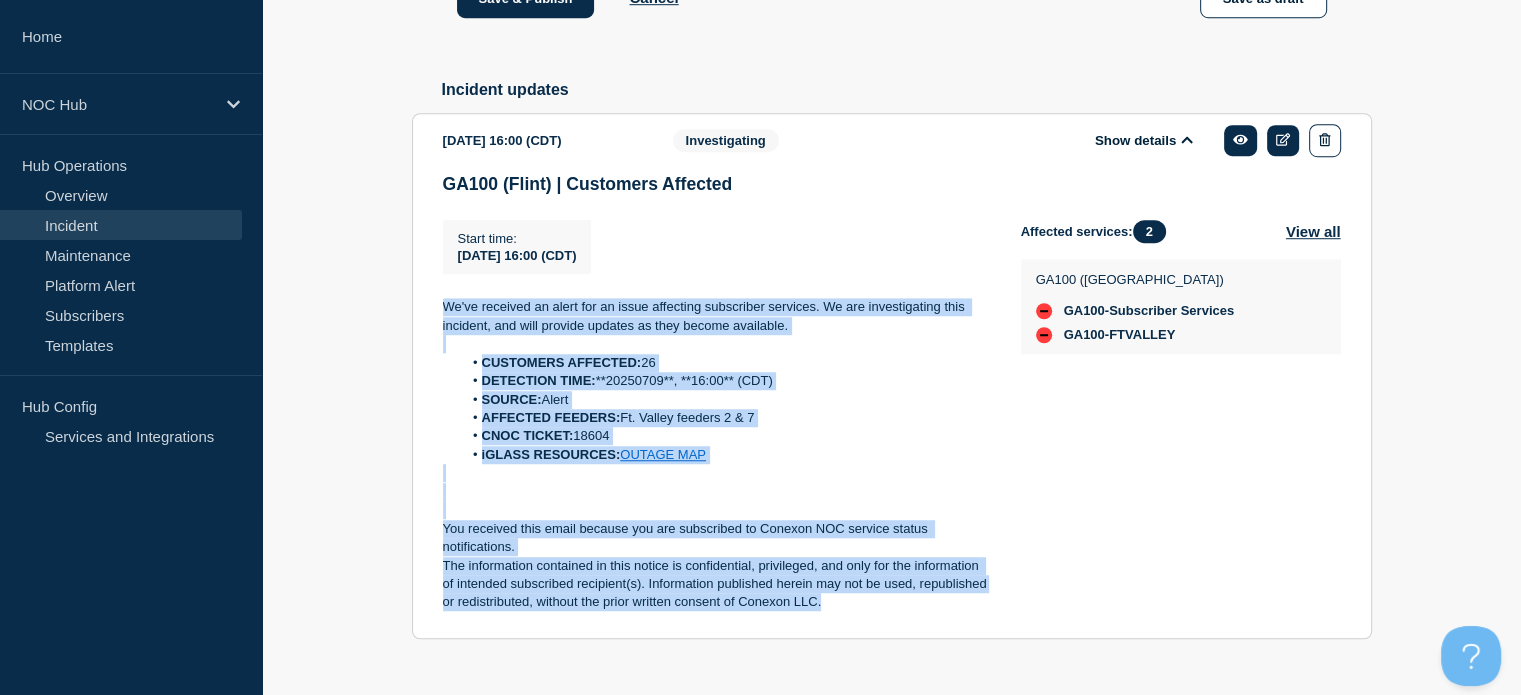 drag, startPoint x: 435, startPoint y: 355, endPoint x: 978, endPoint y: 669, distance: 627.25195 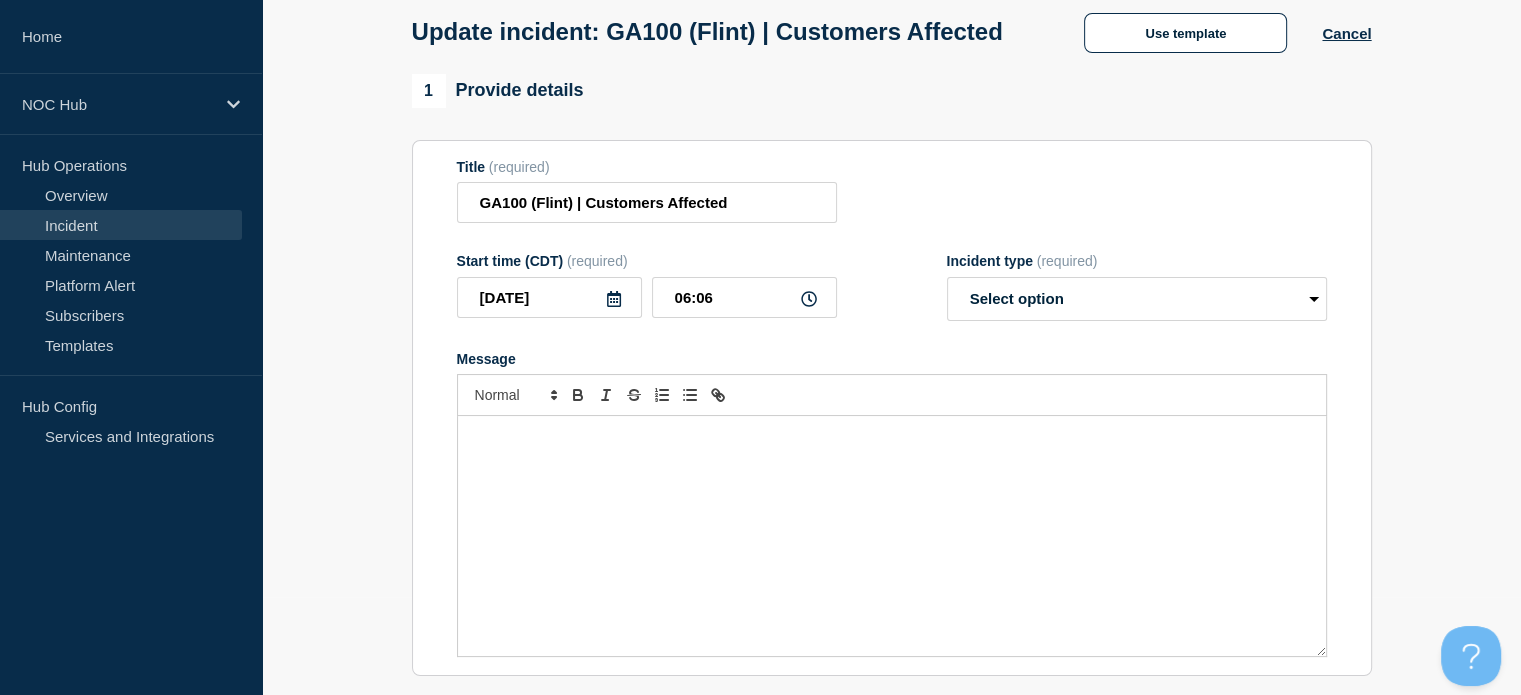 click at bounding box center [892, 536] 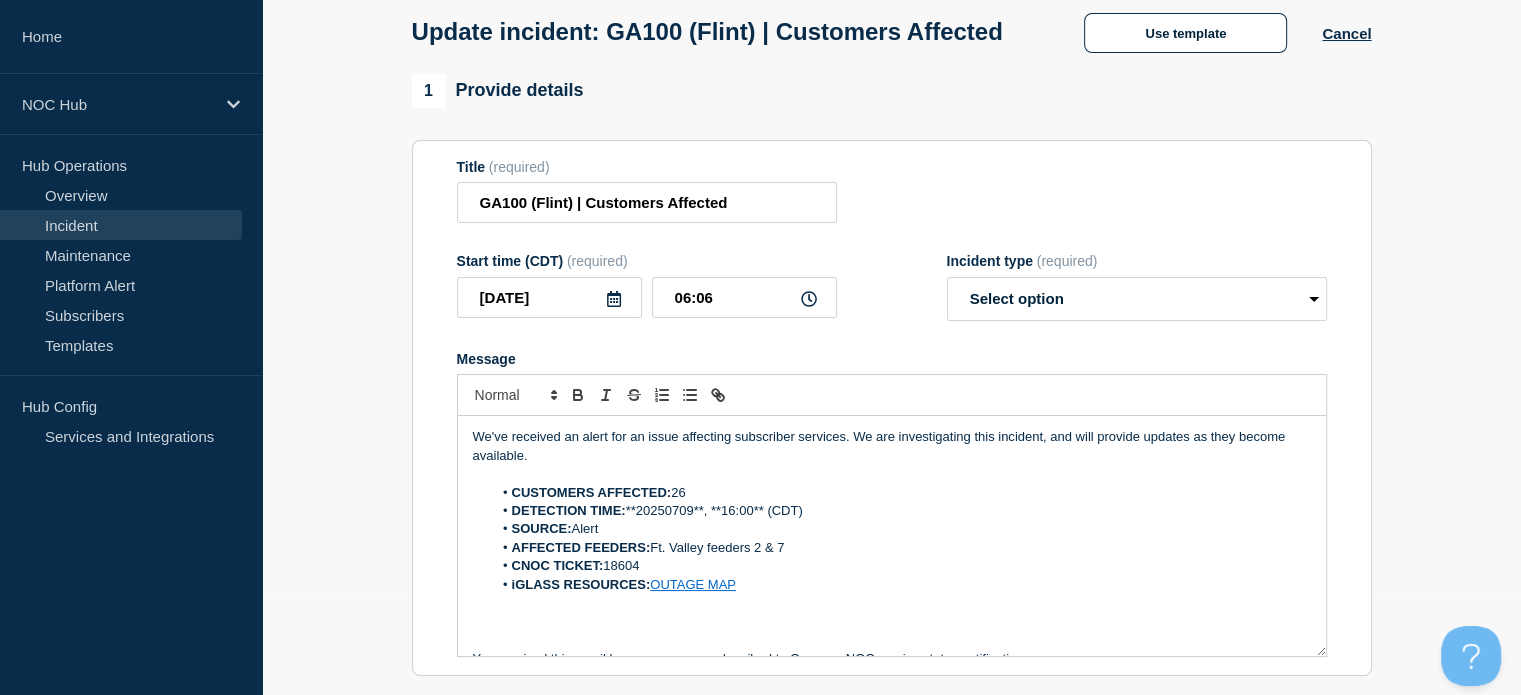 scroll, scrollTop: 100, scrollLeft: 0, axis: vertical 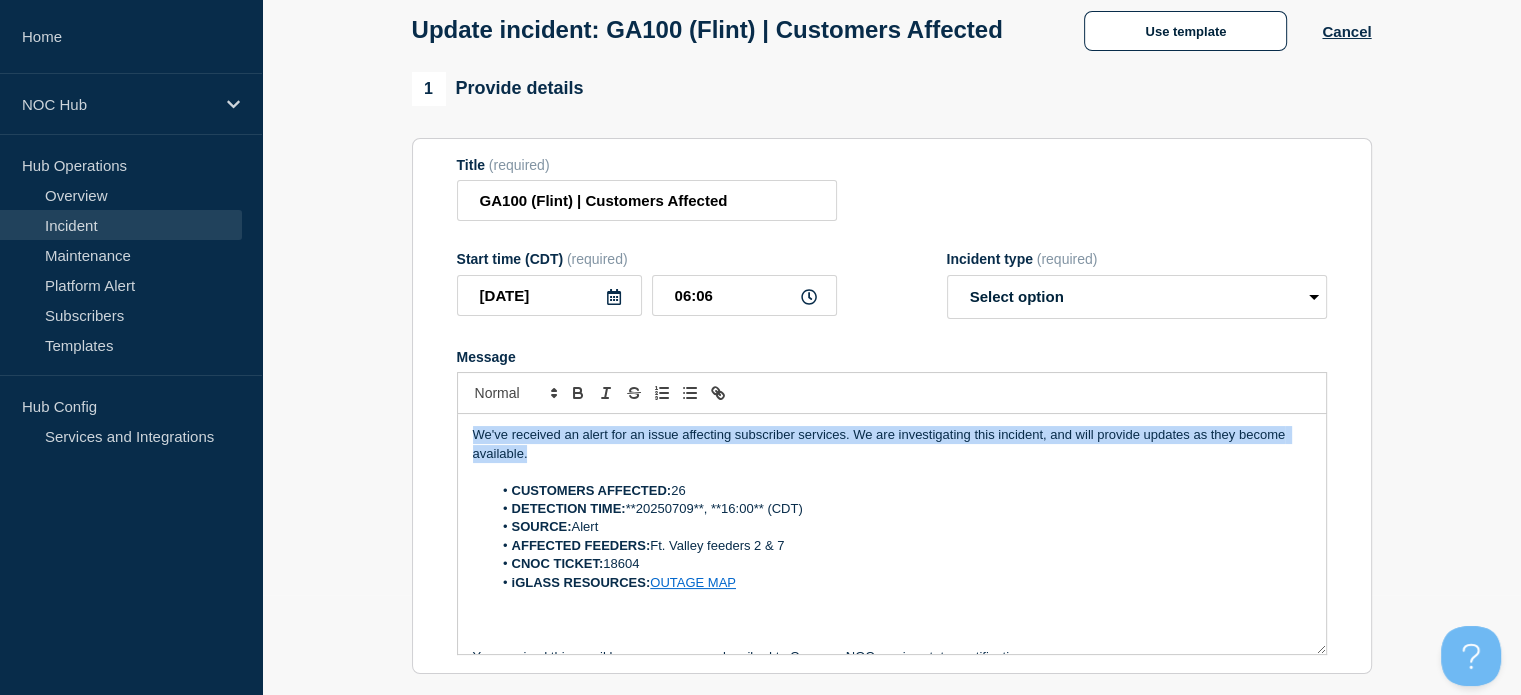 drag, startPoint x: 566, startPoint y: 492, endPoint x: 454, endPoint y: 461, distance: 116.21101 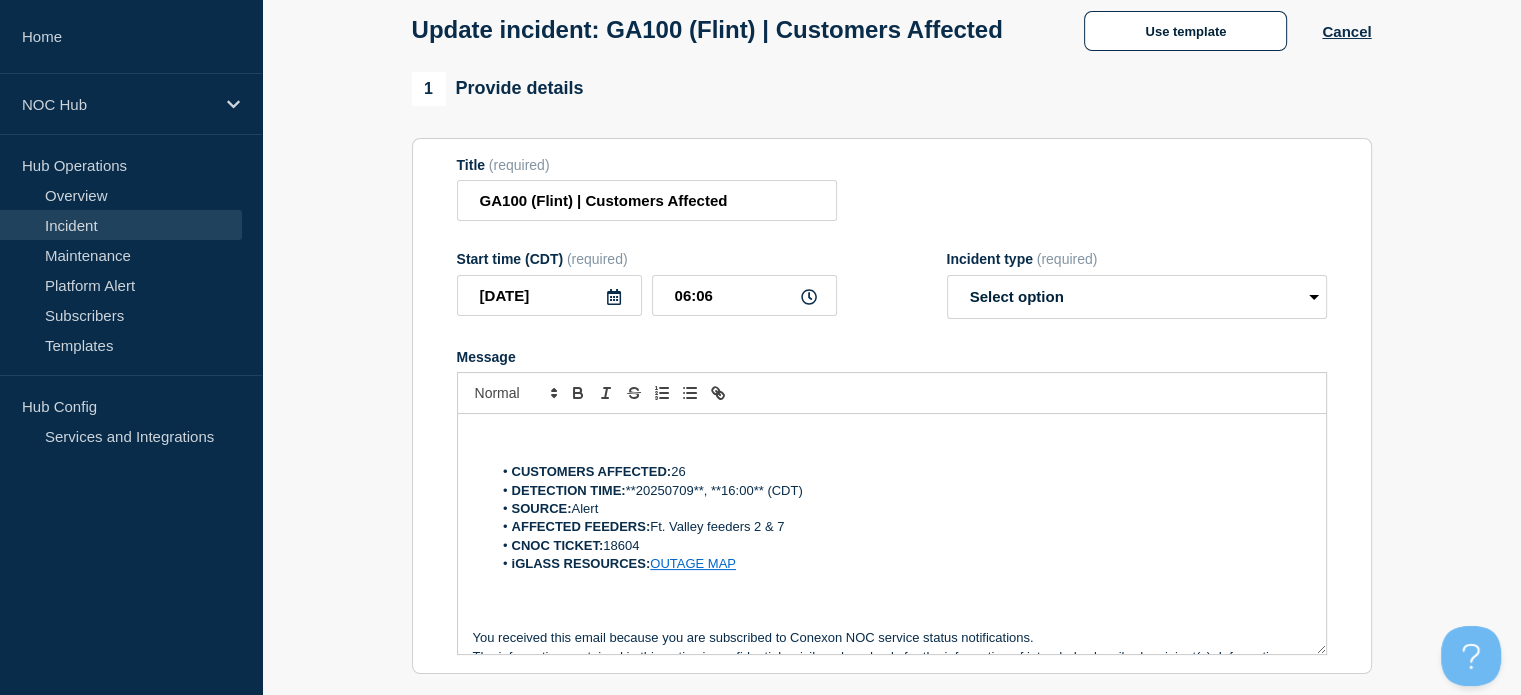 type 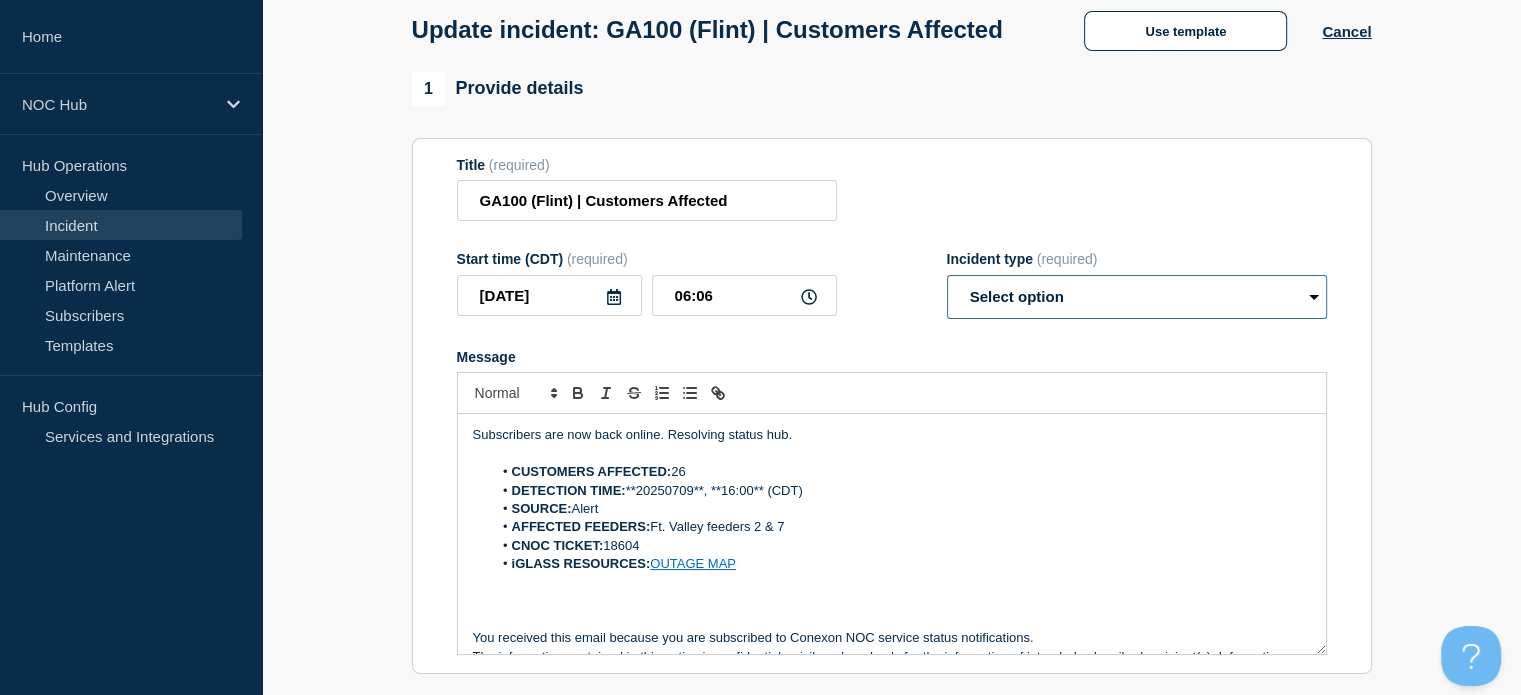 click on "Select option Investigating Identified Monitoring Resolved" at bounding box center [1137, 297] 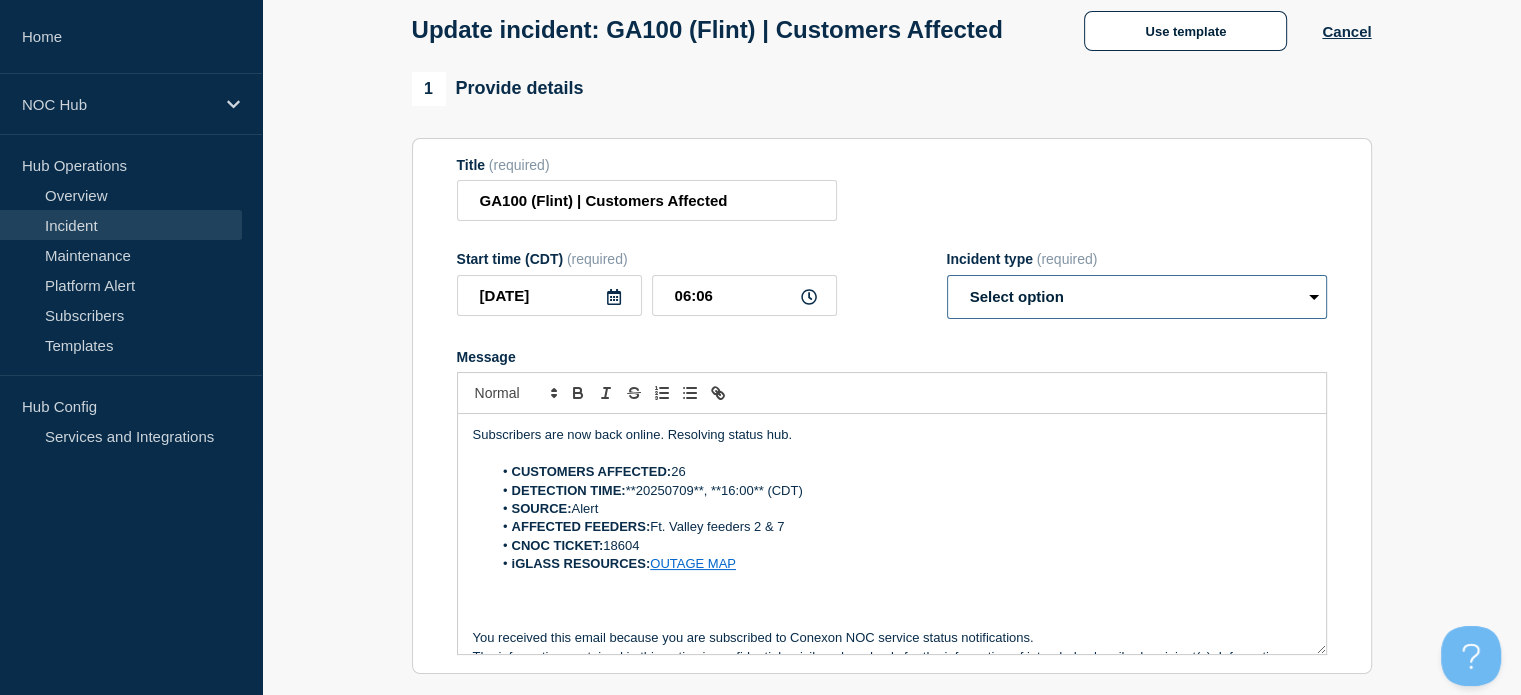 select on "resolved" 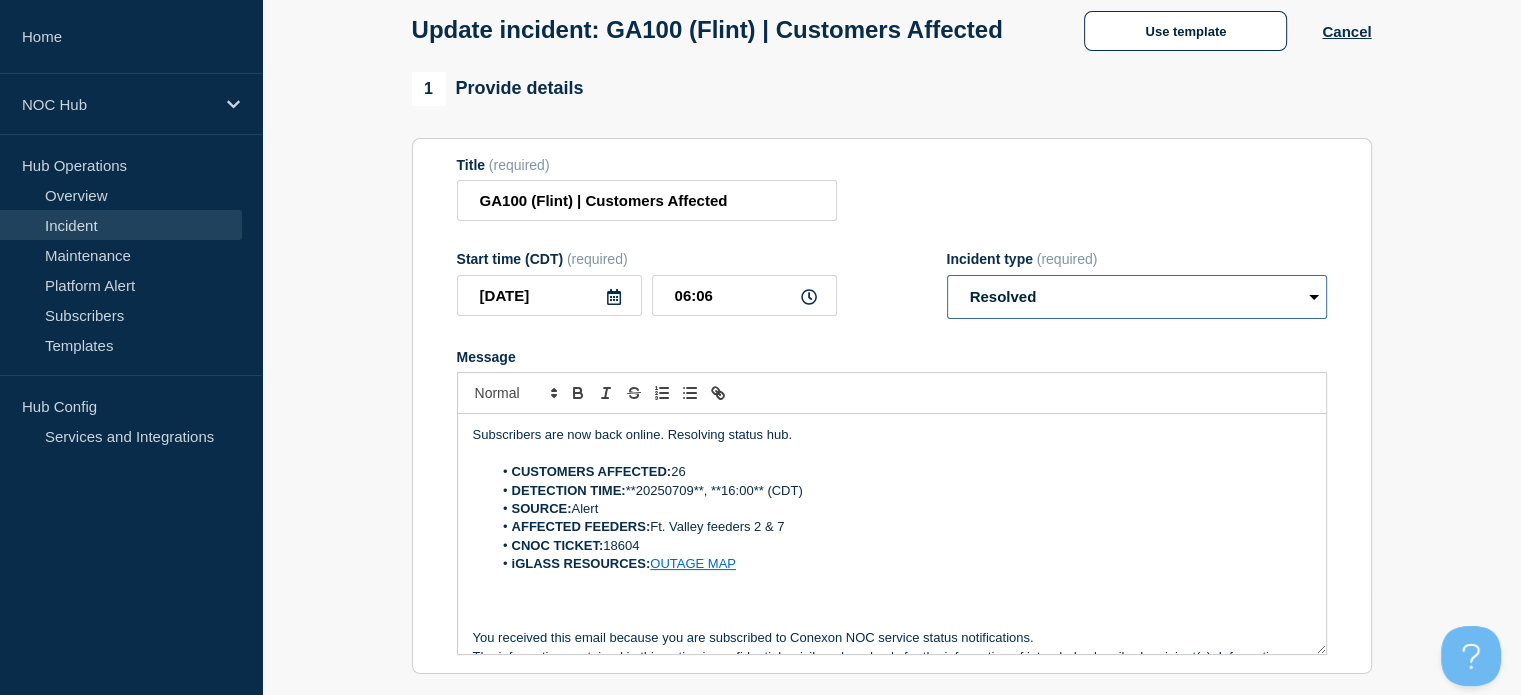 click on "Select option Investigating Identified Monitoring Resolved" at bounding box center (1137, 297) 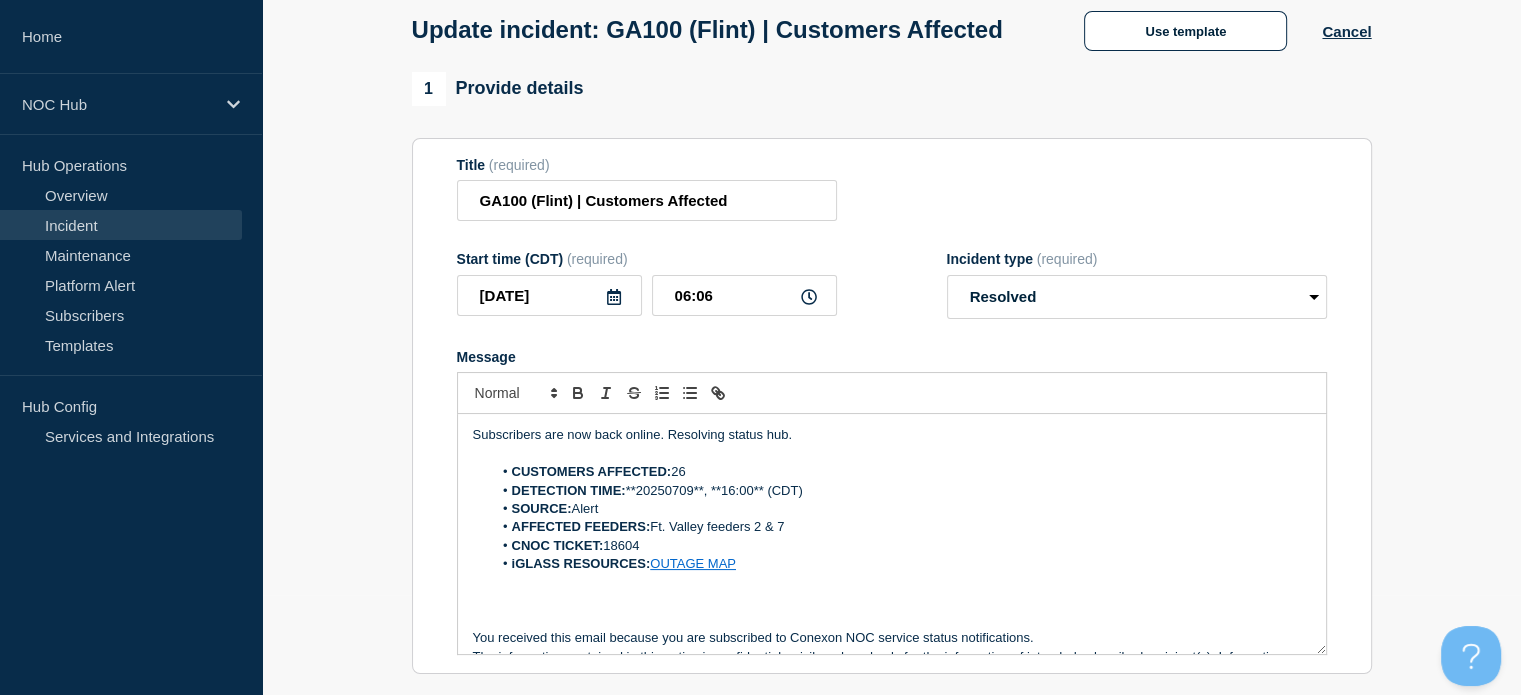 click on "Start time (CDT)  (required) 2025-07-10 06:06 Incident type  (required) Select option Investigating Identified Monitoring Resolved" at bounding box center [892, 285] 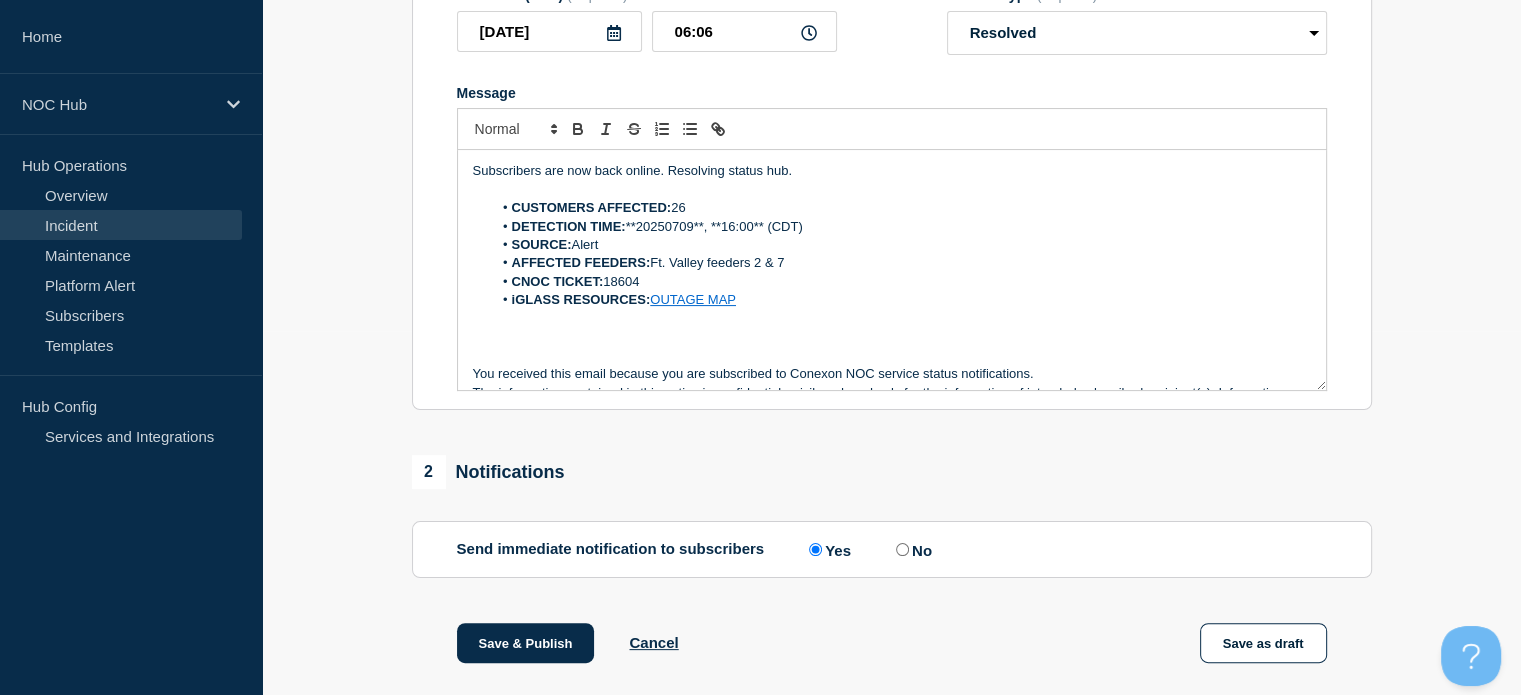 scroll, scrollTop: 366, scrollLeft: 0, axis: vertical 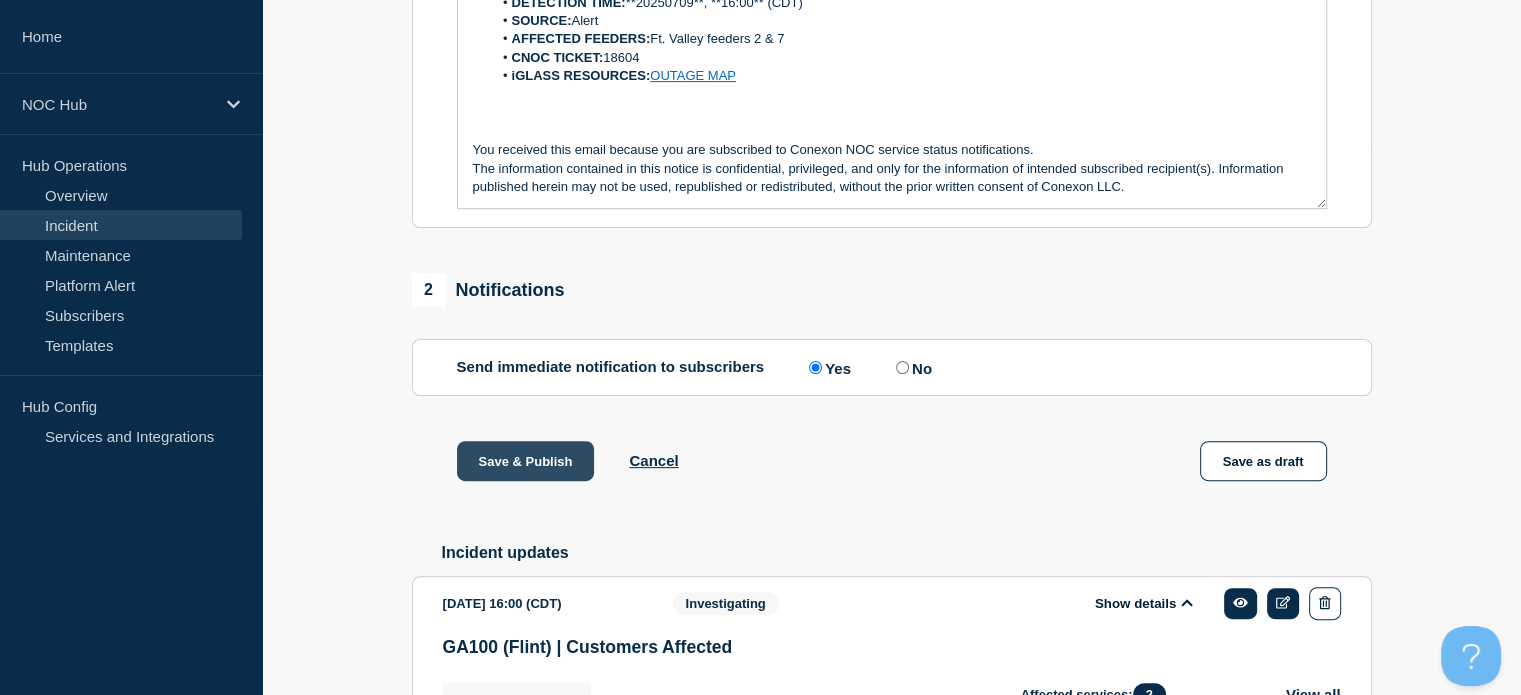 click on "Save & Publish" at bounding box center (526, 461) 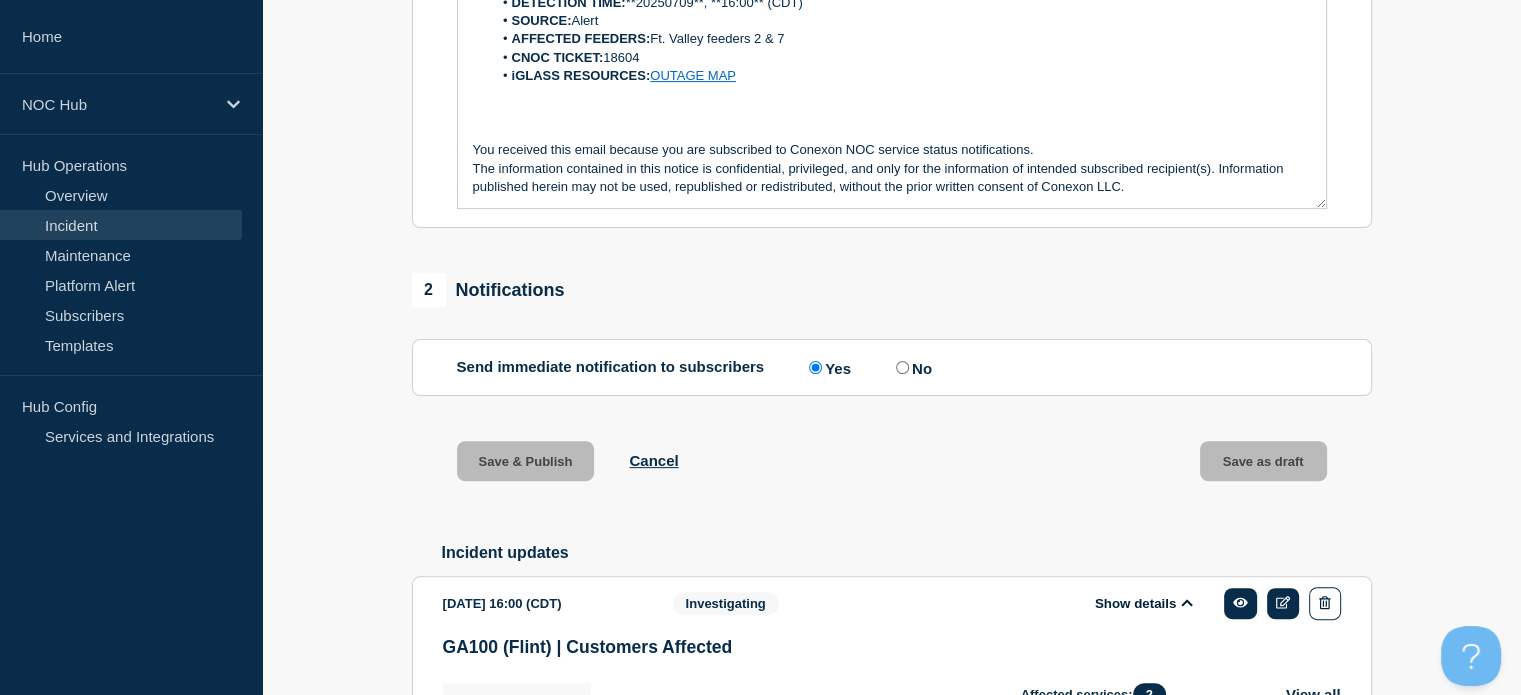 scroll, scrollTop: 0, scrollLeft: 0, axis: both 